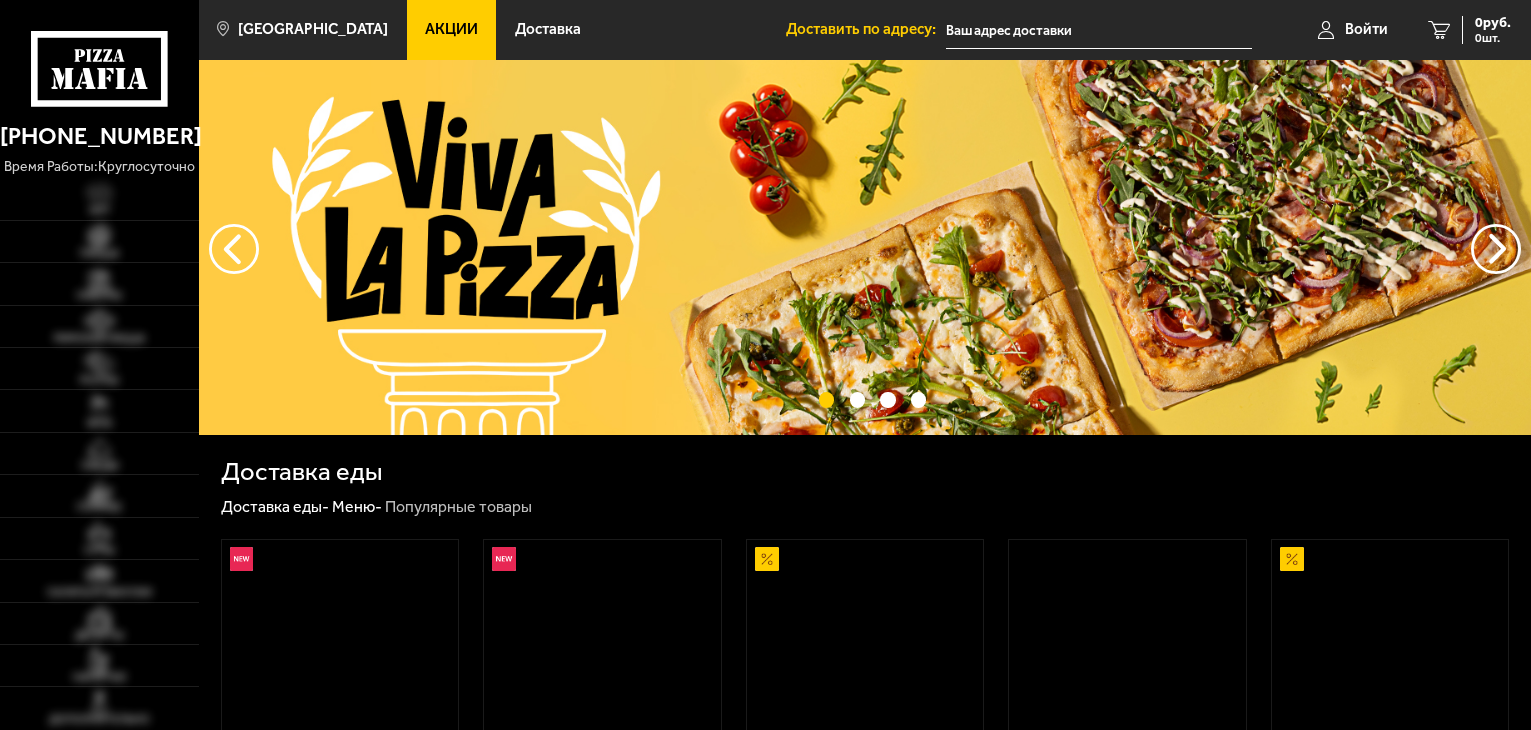 scroll, scrollTop: 0, scrollLeft: 0, axis: both 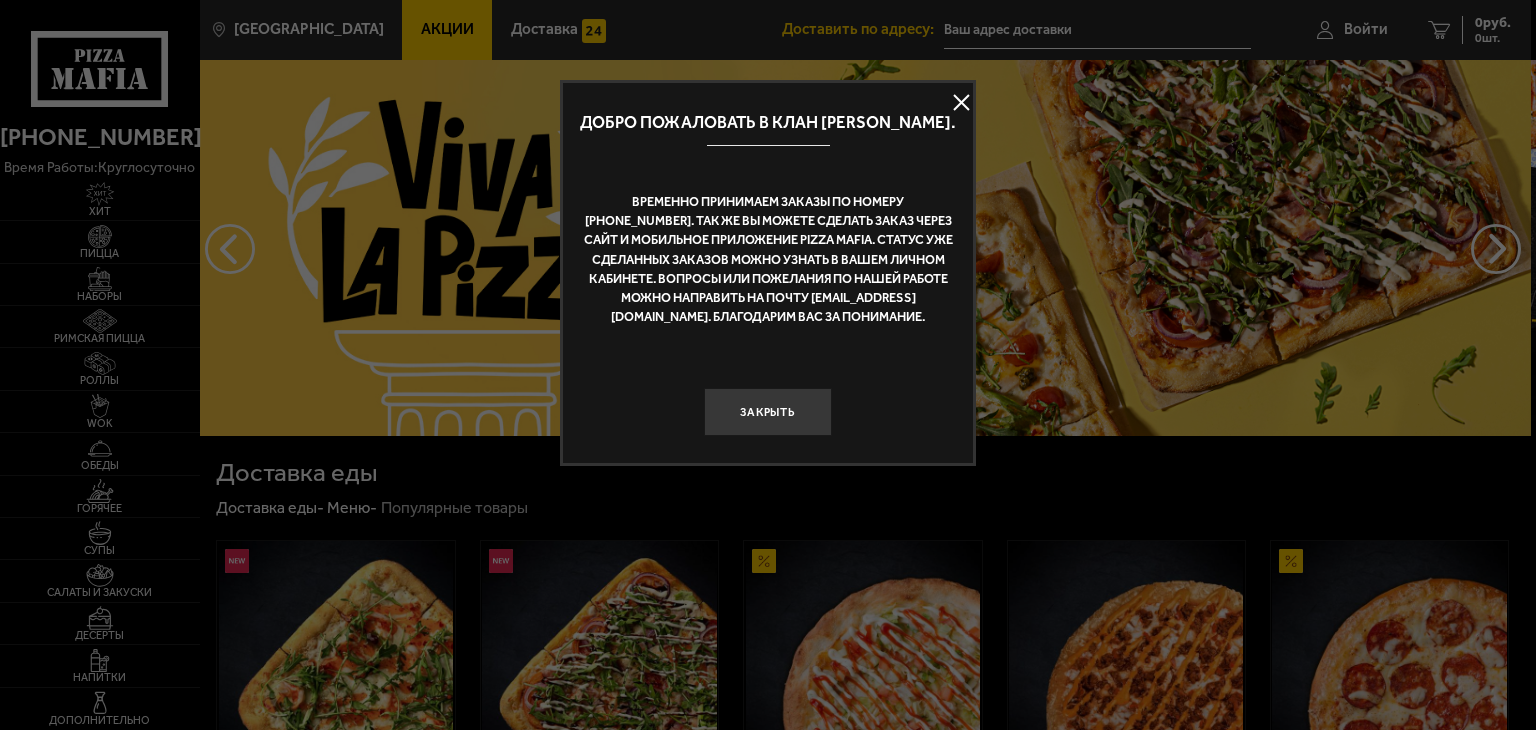 type on "[STREET_ADDRESS]" 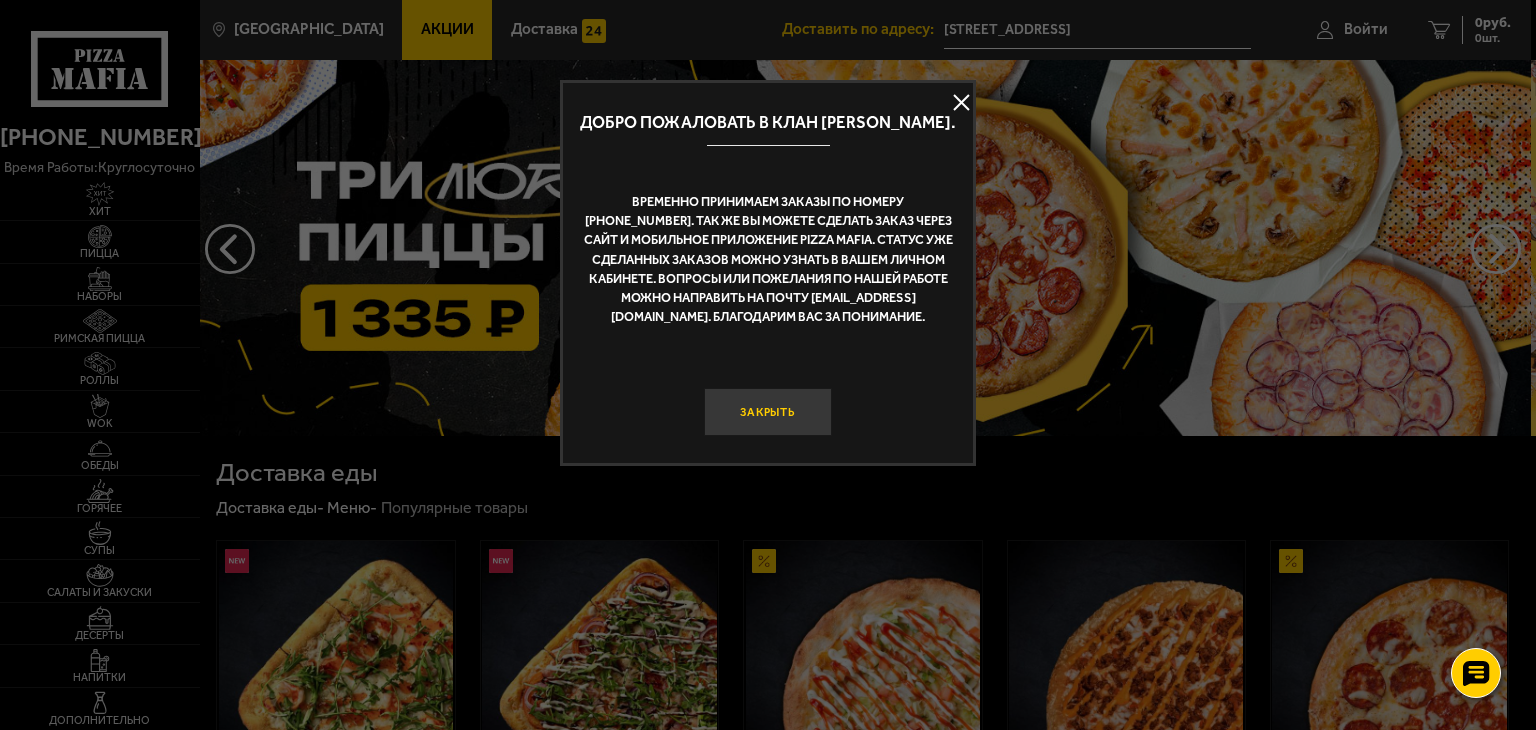 click on "Закрыть" at bounding box center (768, 412) 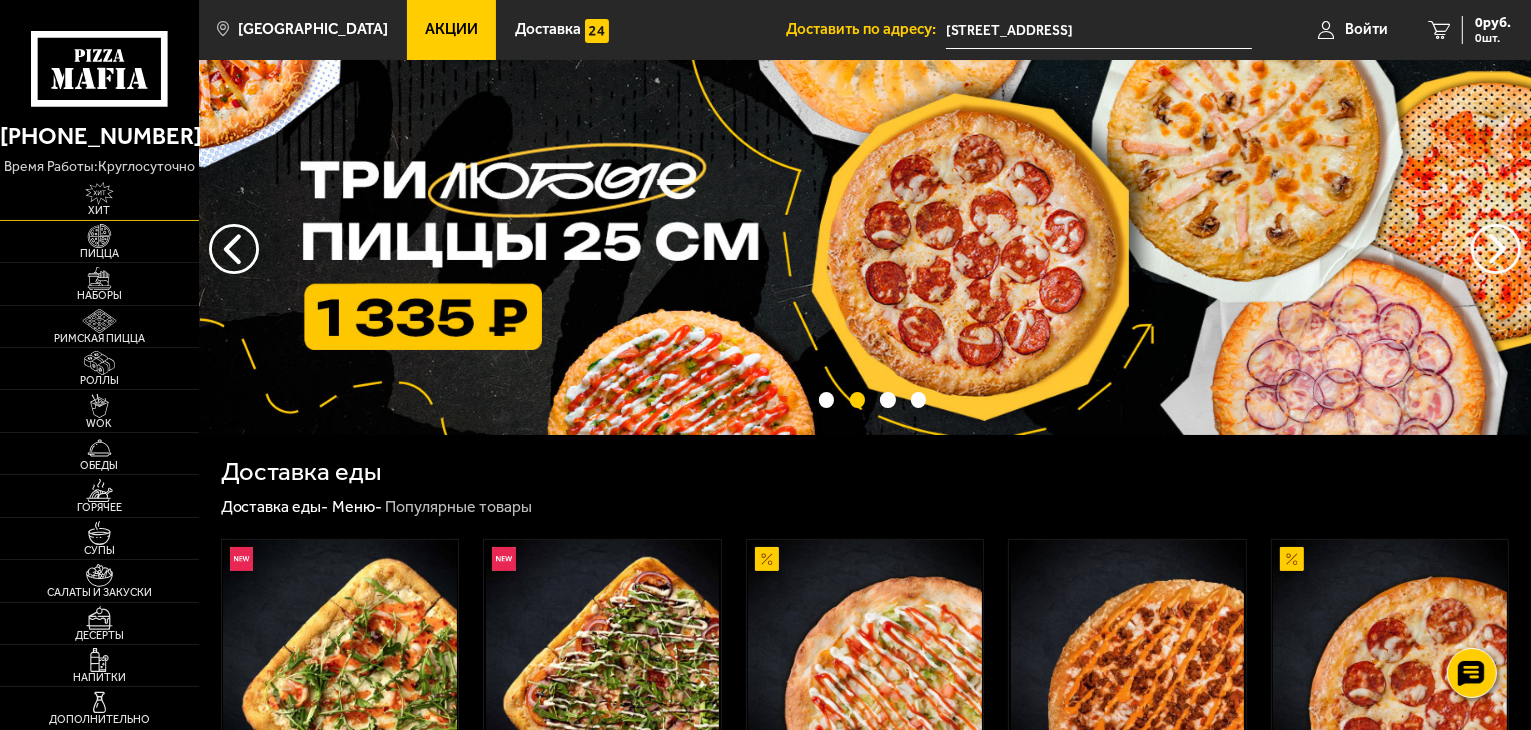 click on "Хит" at bounding box center (99, 210) 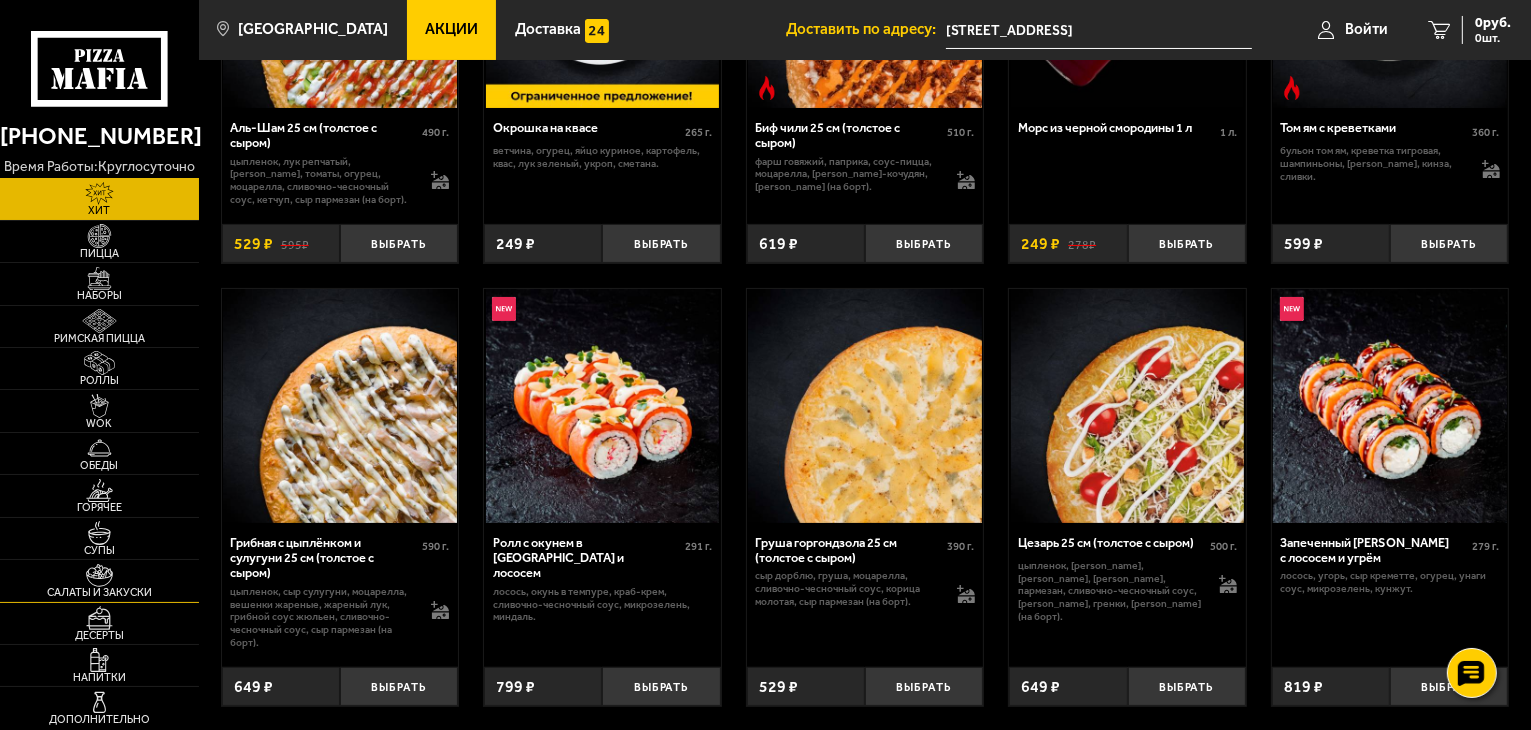 scroll, scrollTop: 400, scrollLeft: 0, axis: vertical 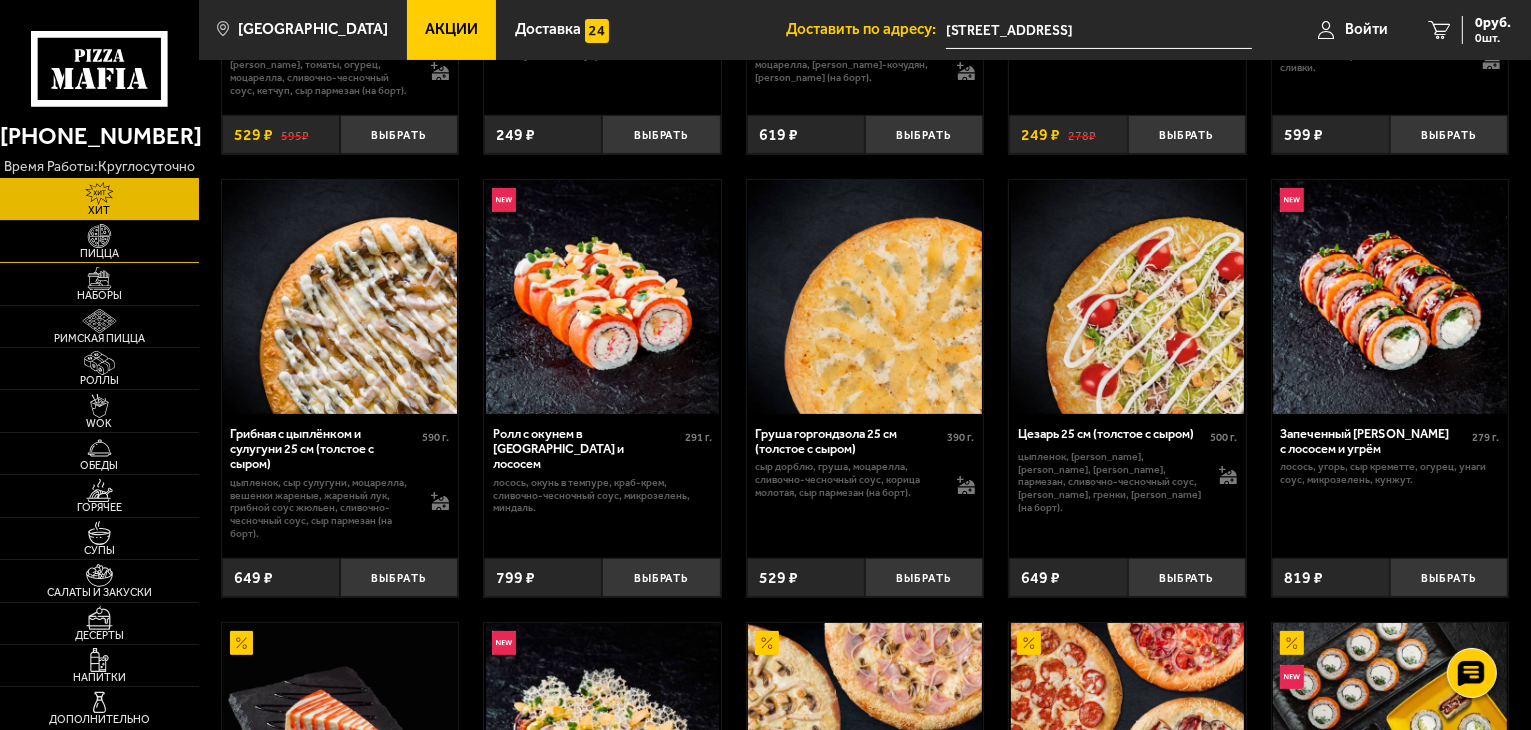 click on "Пицца" at bounding box center [99, 253] 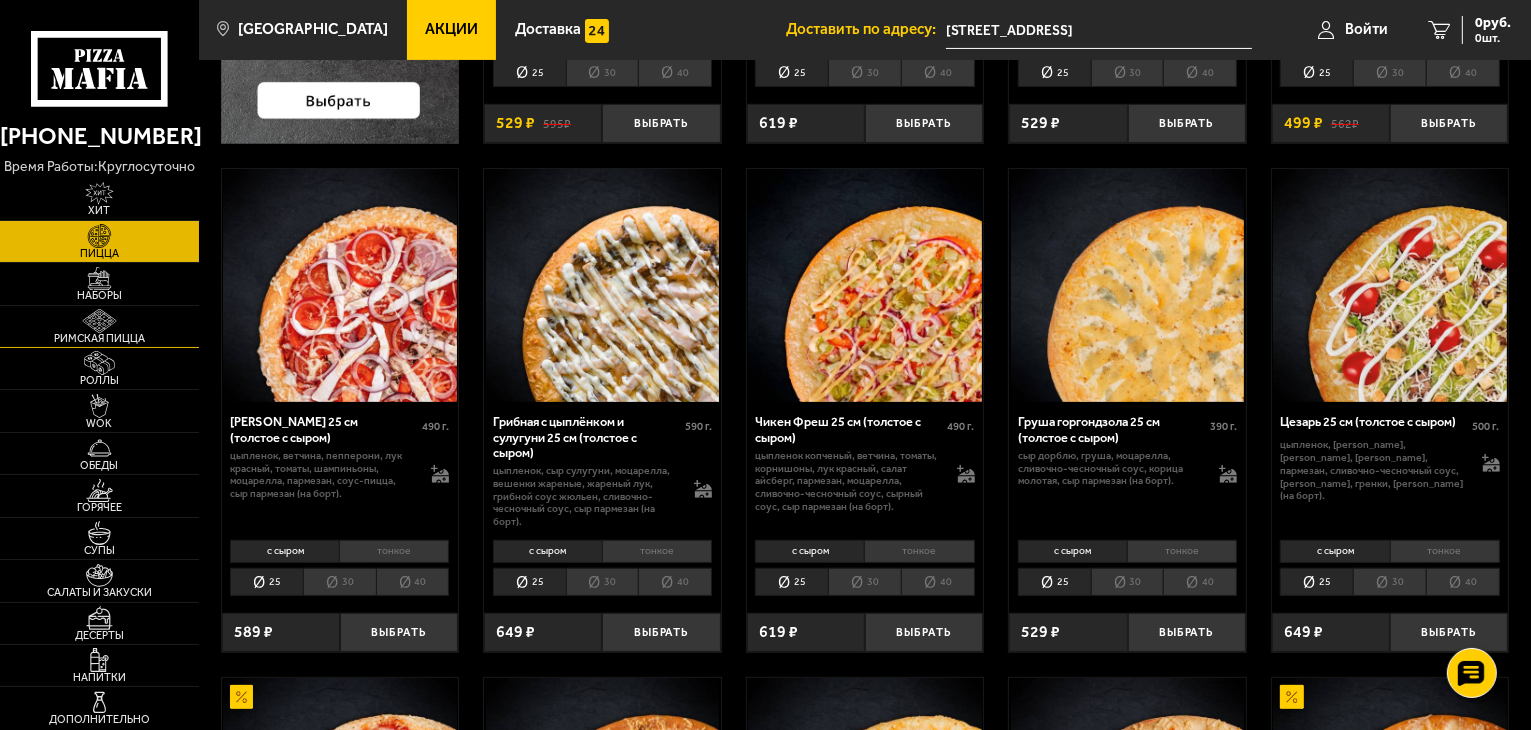 scroll, scrollTop: 500, scrollLeft: 0, axis: vertical 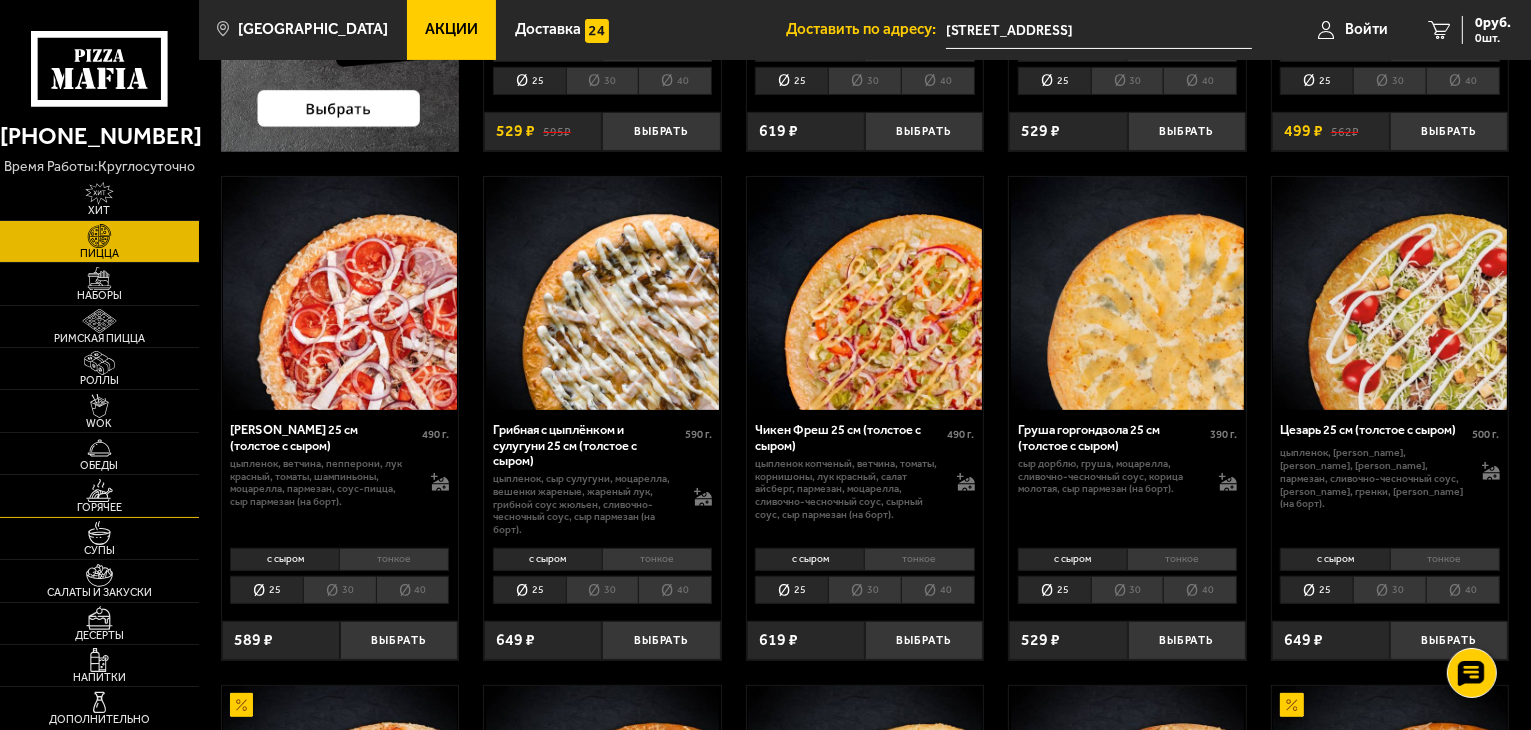 click at bounding box center [99, 491] 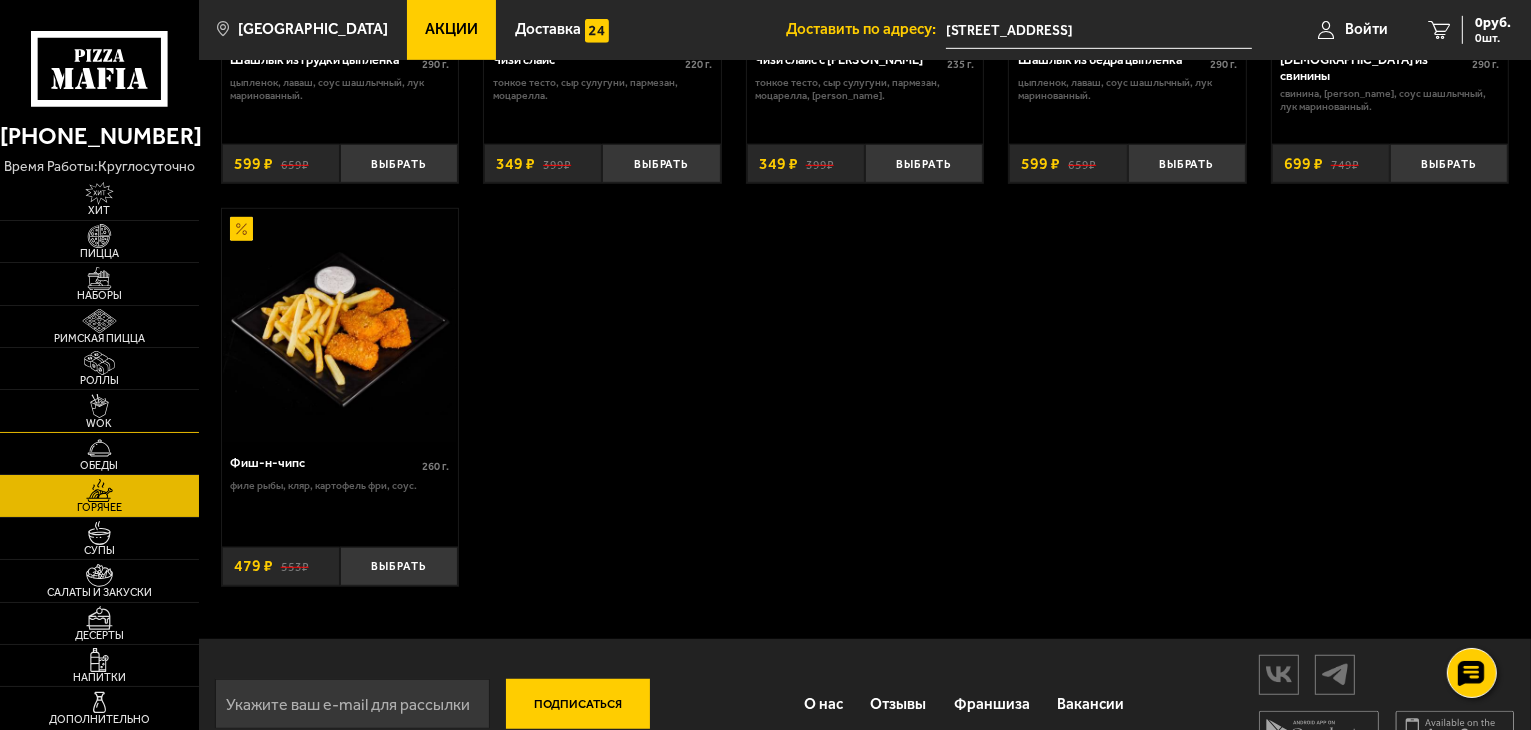 scroll, scrollTop: 1329, scrollLeft: 0, axis: vertical 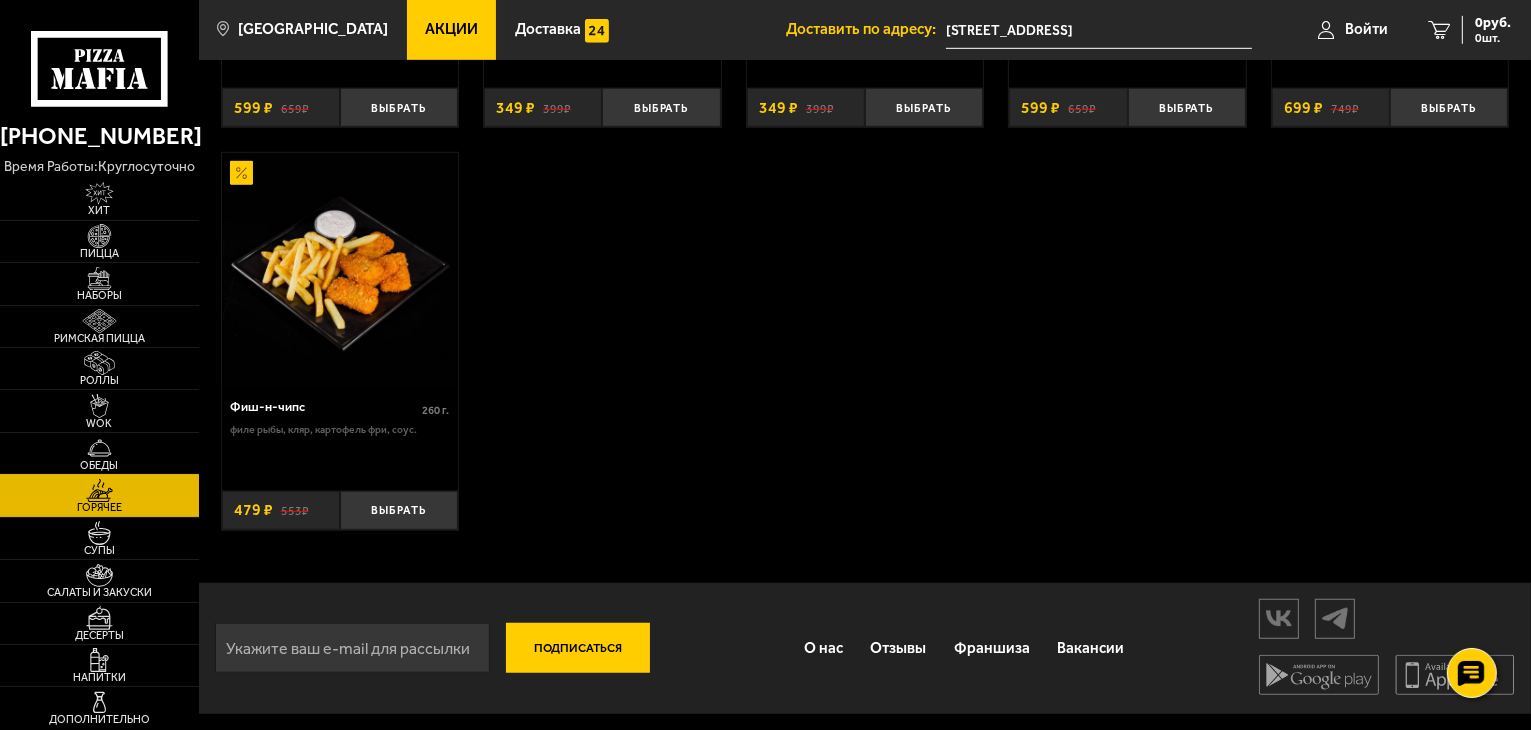 click at bounding box center [99, 448] 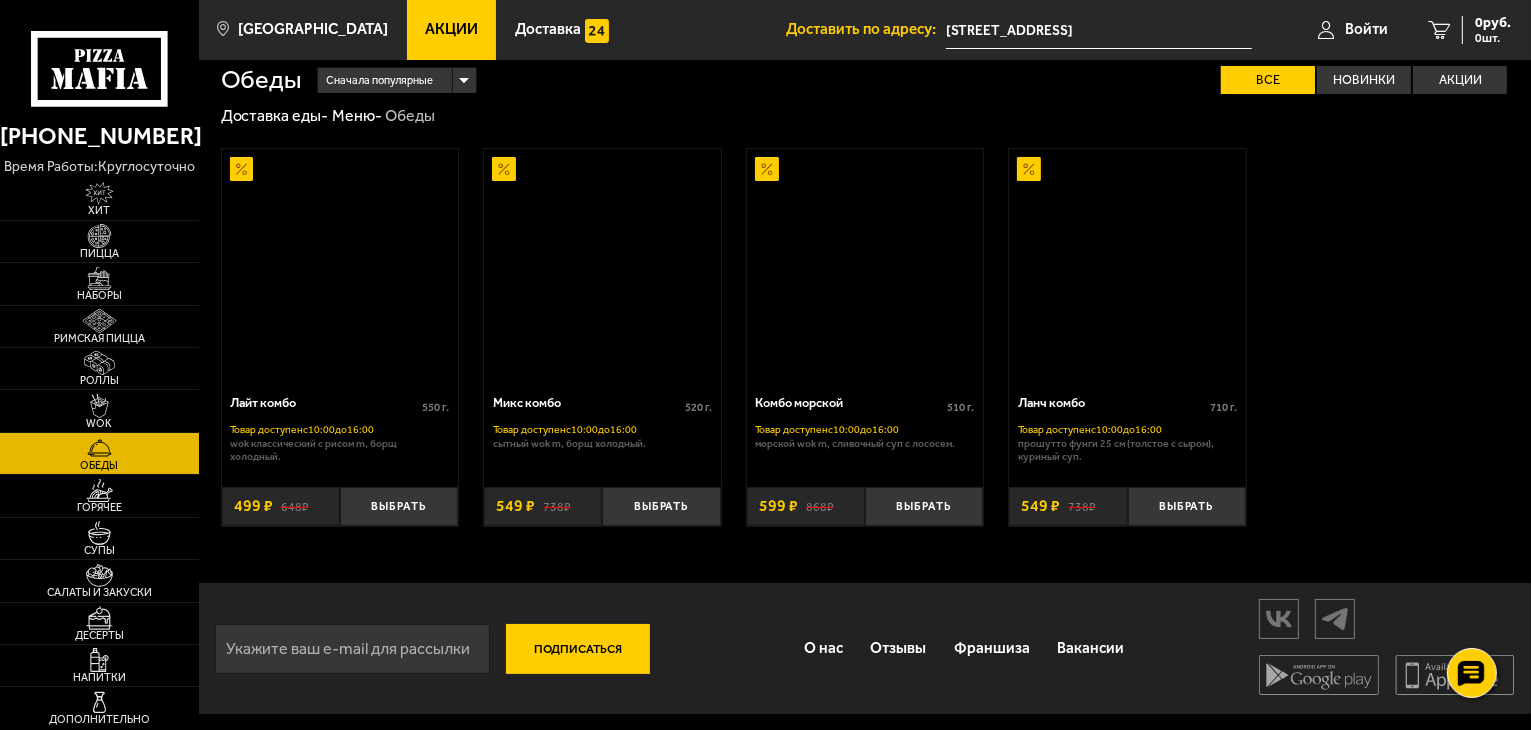 scroll, scrollTop: 0, scrollLeft: 0, axis: both 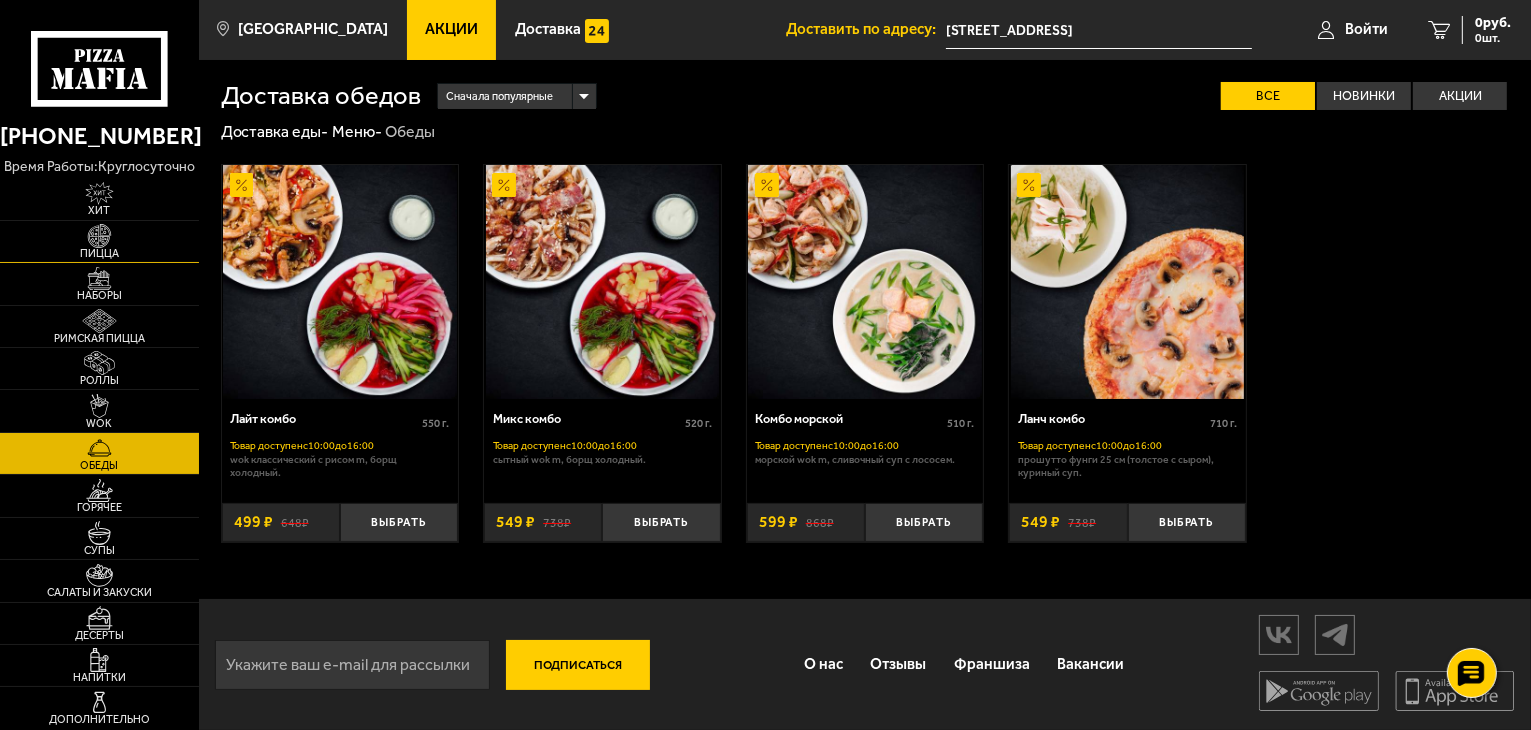 click at bounding box center [99, 236] 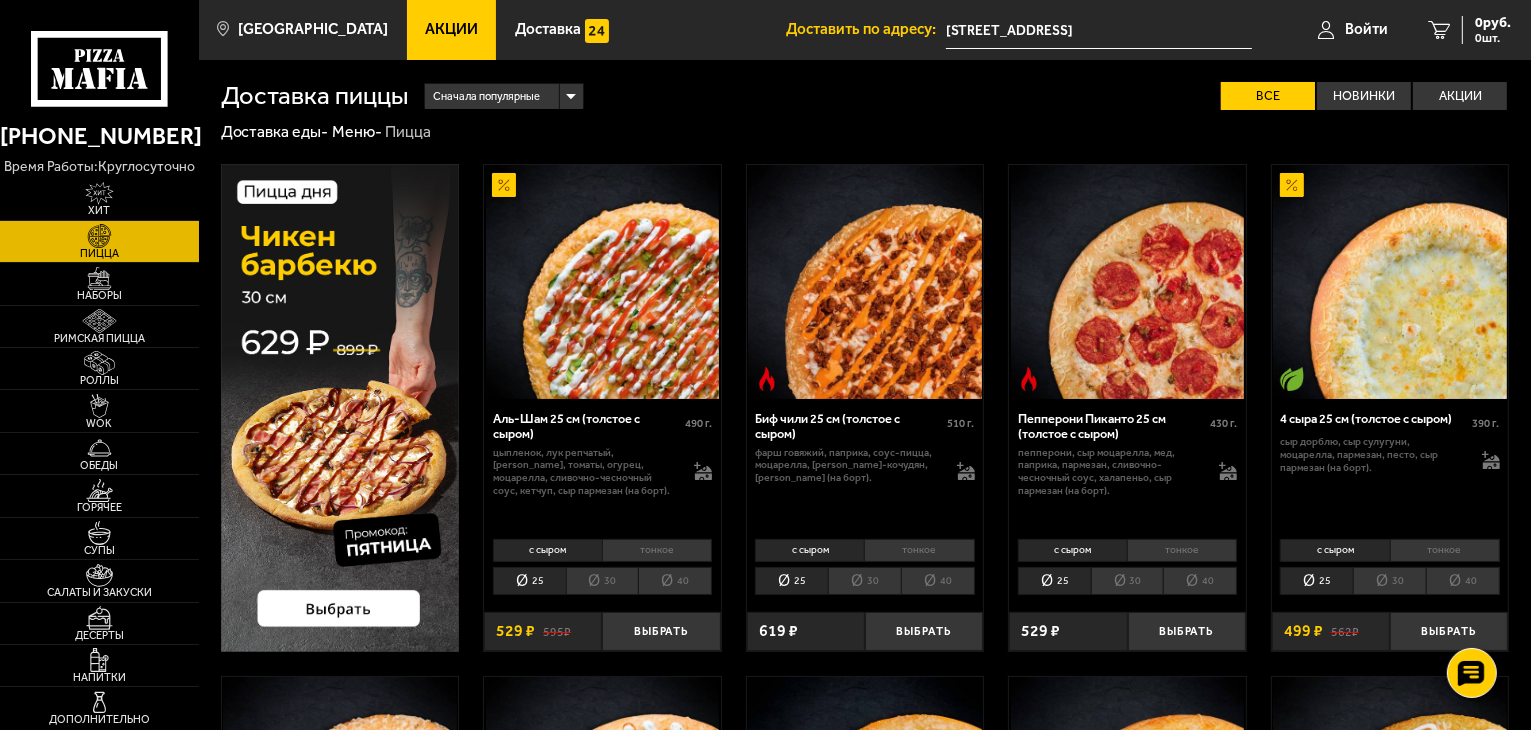 click on "30" at bounding box center (602, 581) 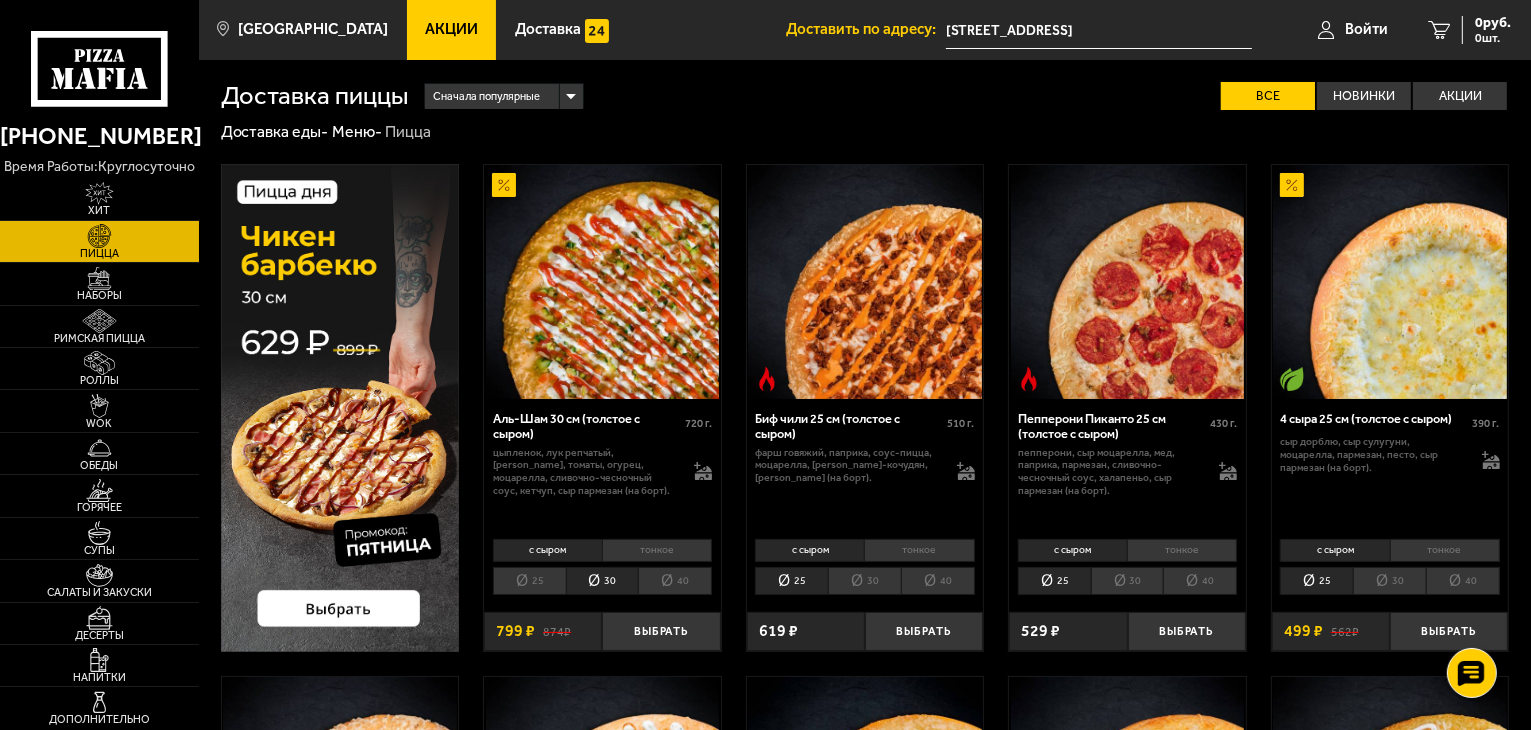 click on "25" at bounding box center [529, 581] 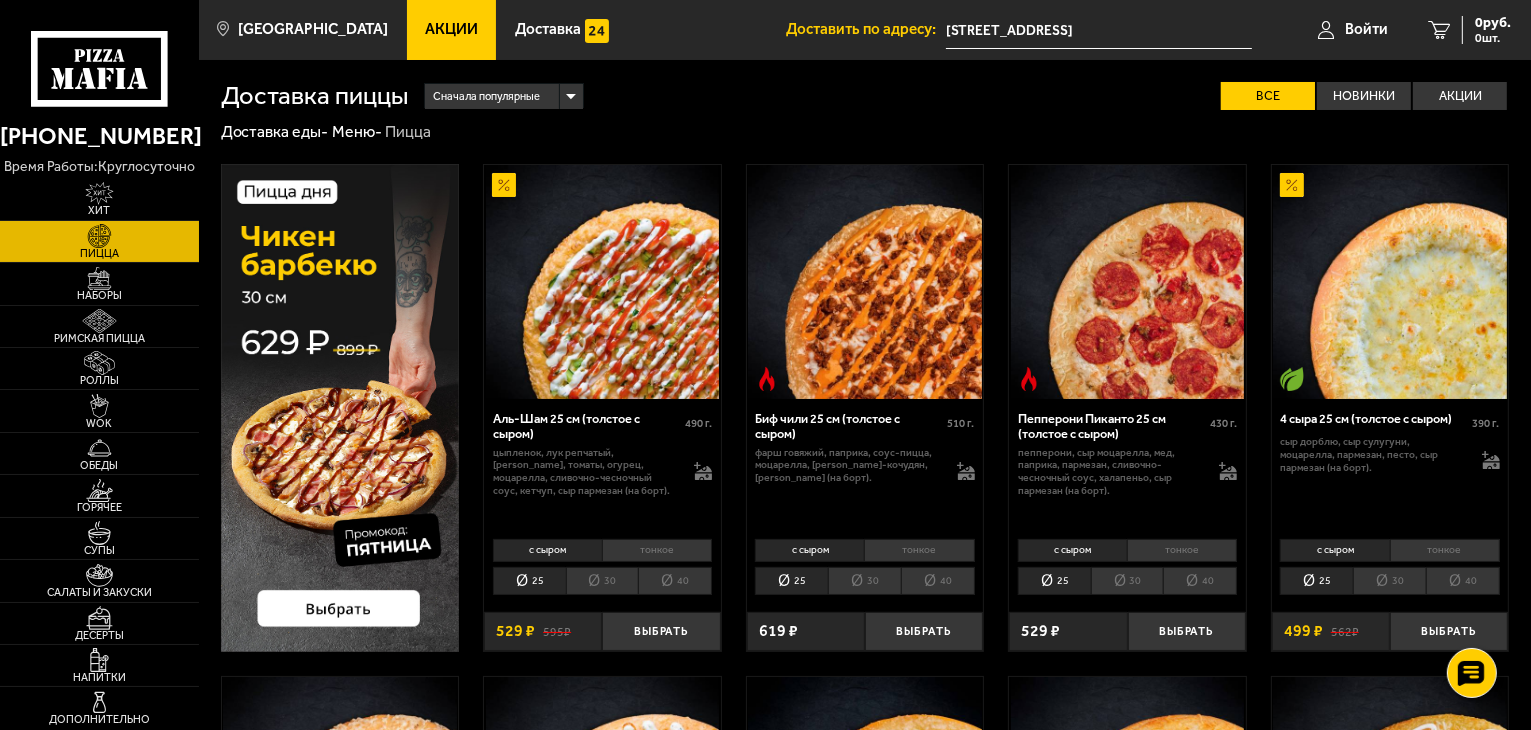 click on "тонкое" at bounding box center (657, 550) 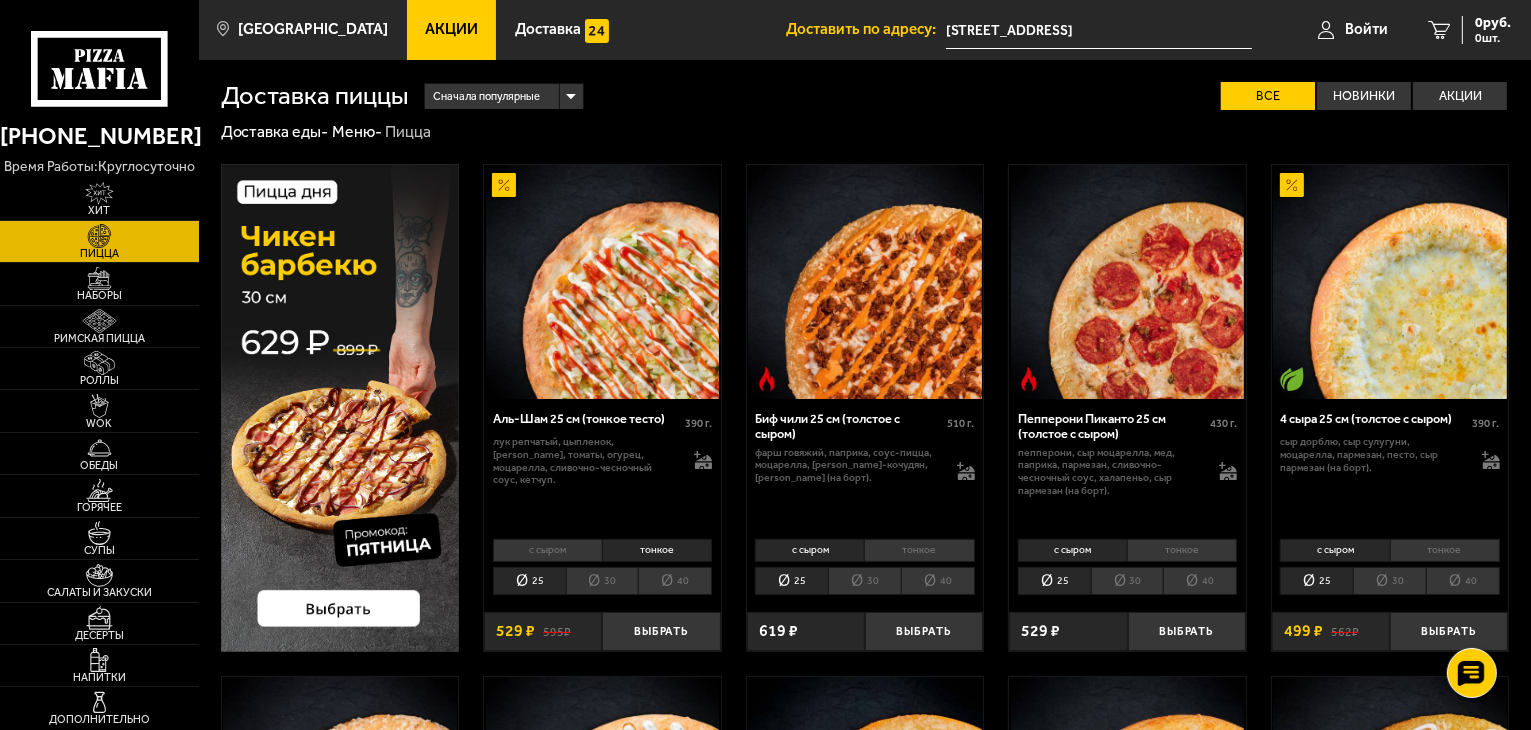 click on "с сыром" at bounding box center [547, 550] 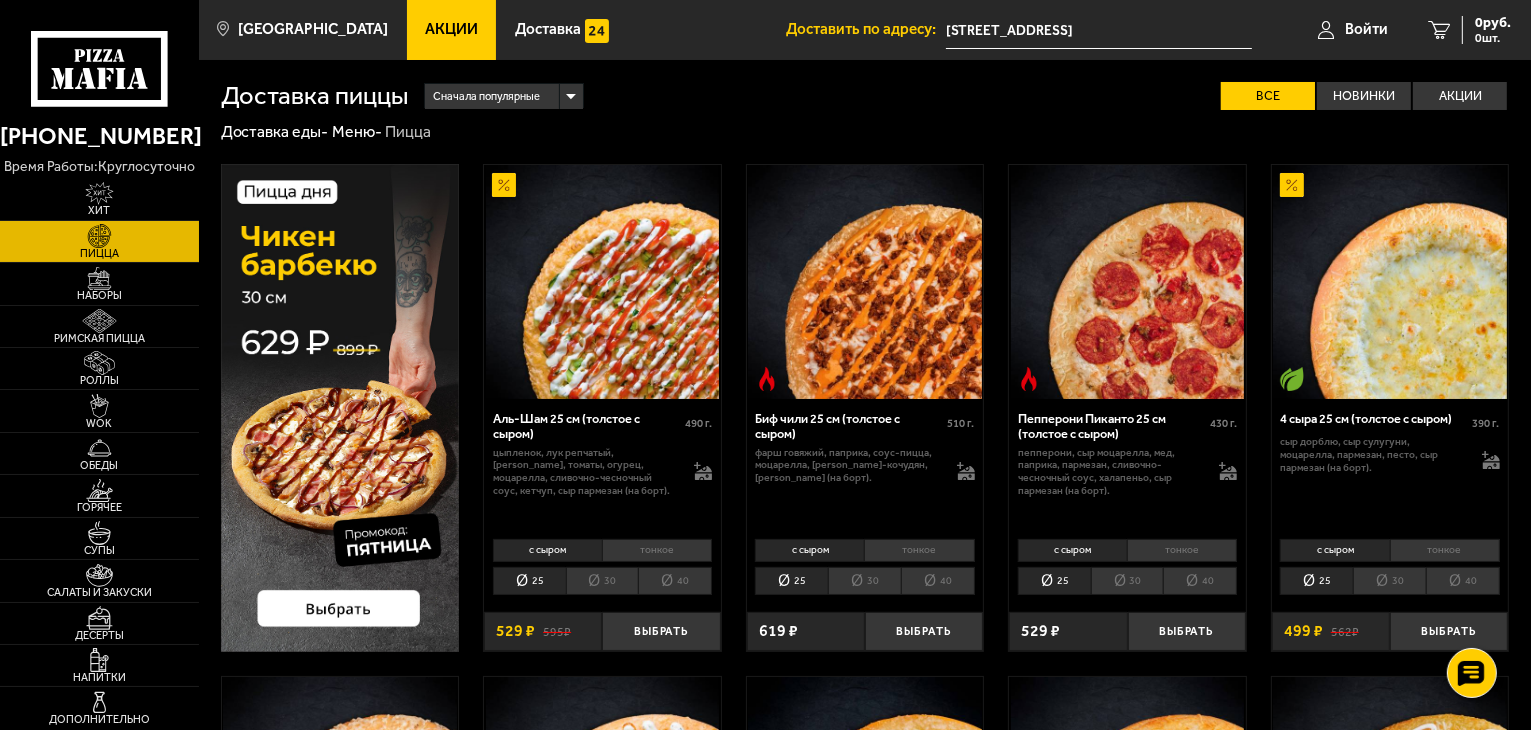 click on "тонкое" at bounding box center [657, 550] 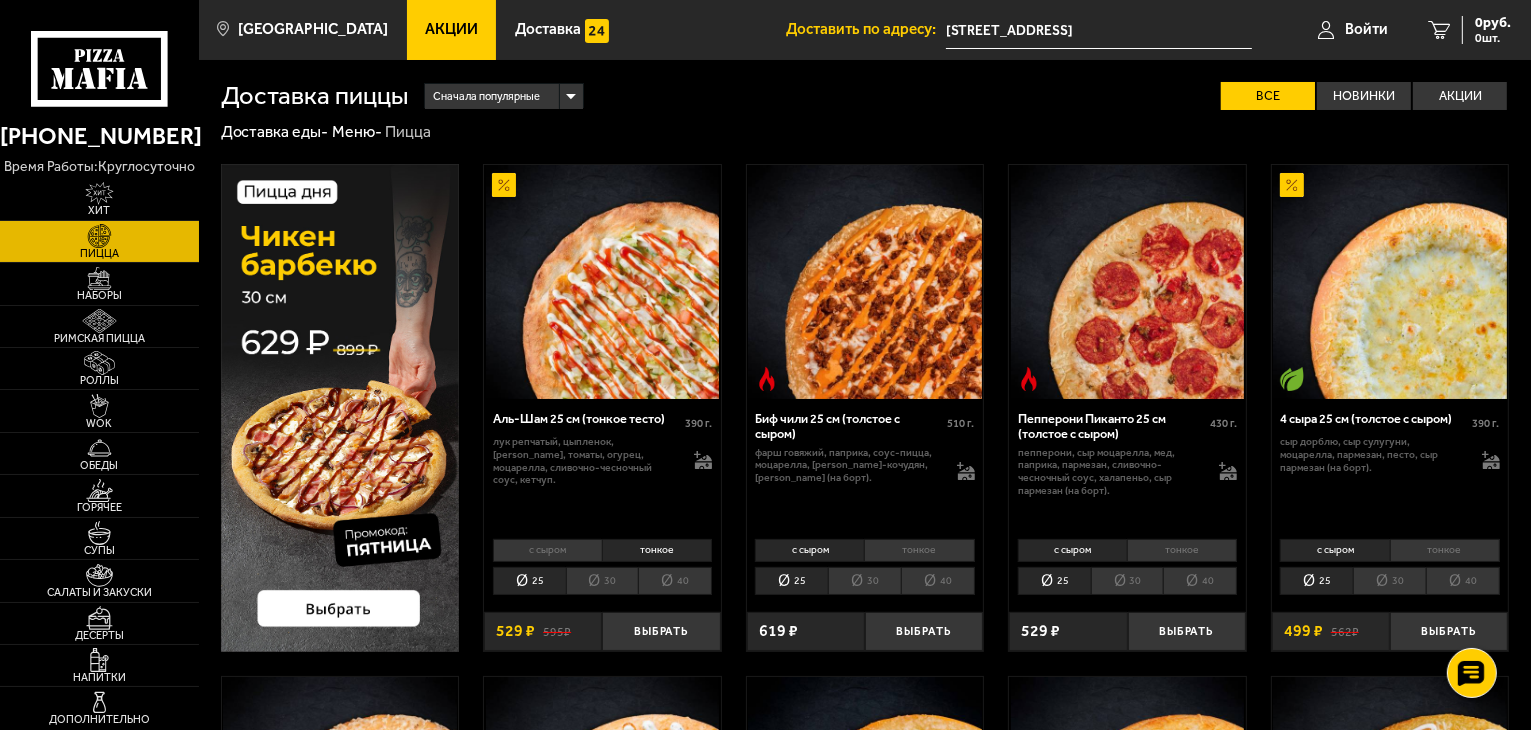click on "с сыром" at bounding box center (547, 550) 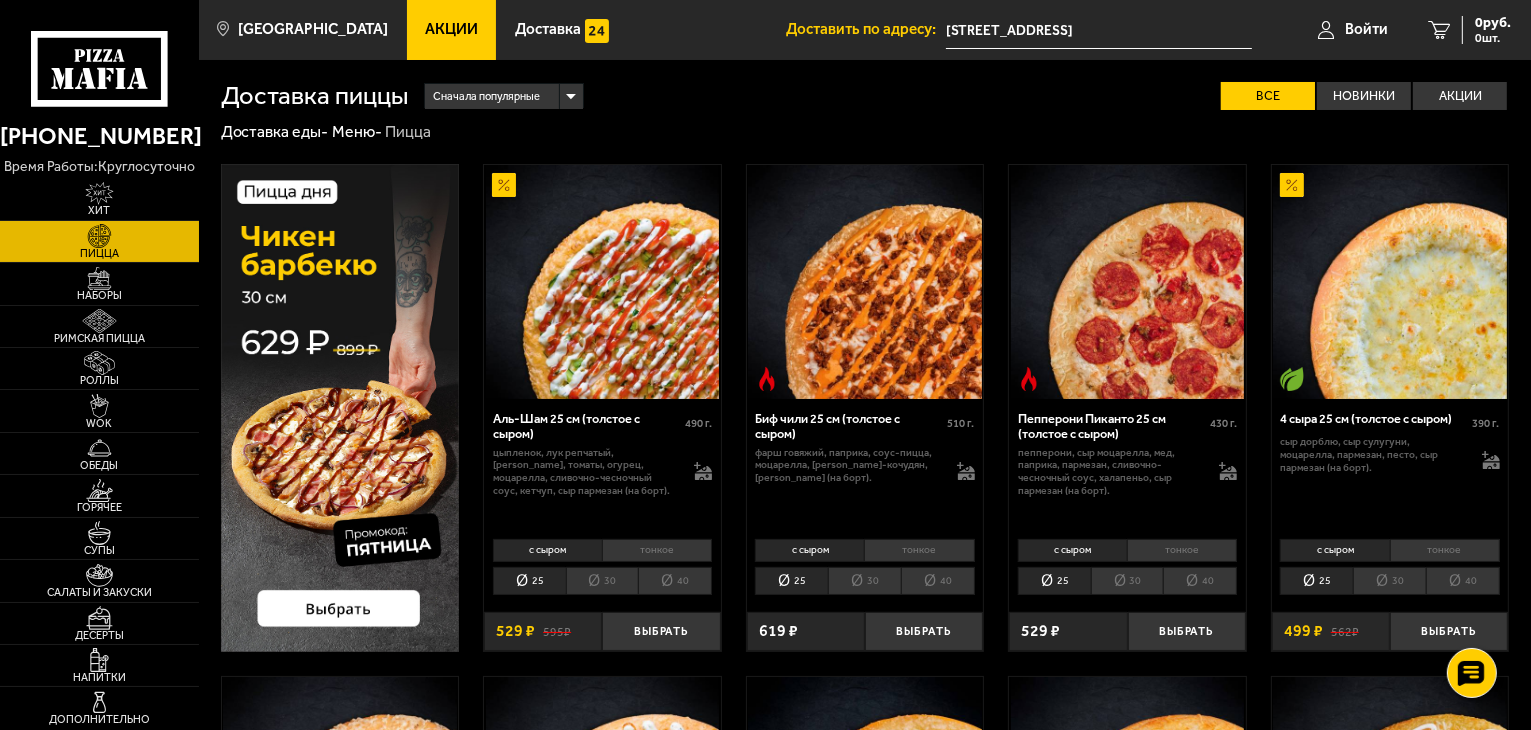 click 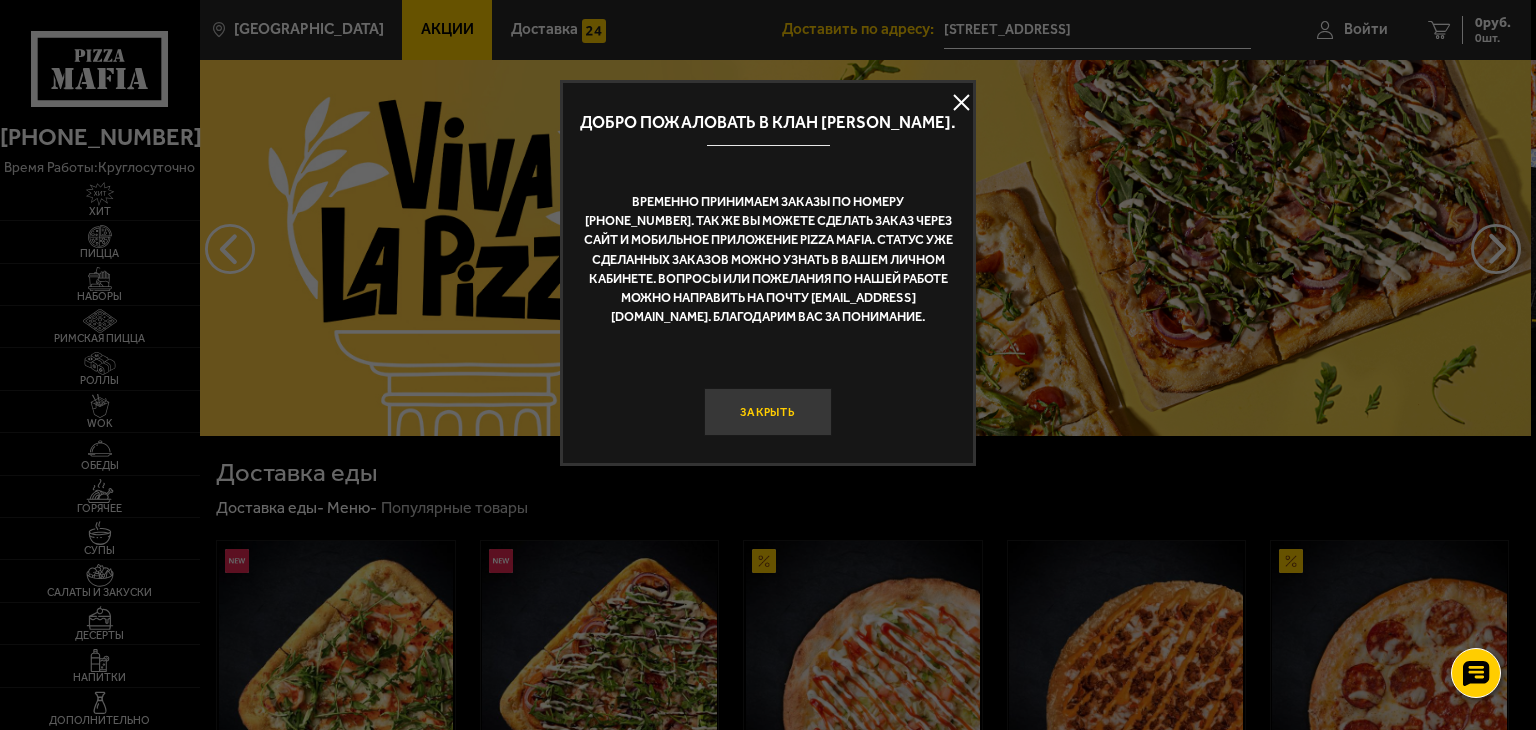 click on "Закрыть" at bounding box center [768, 412] 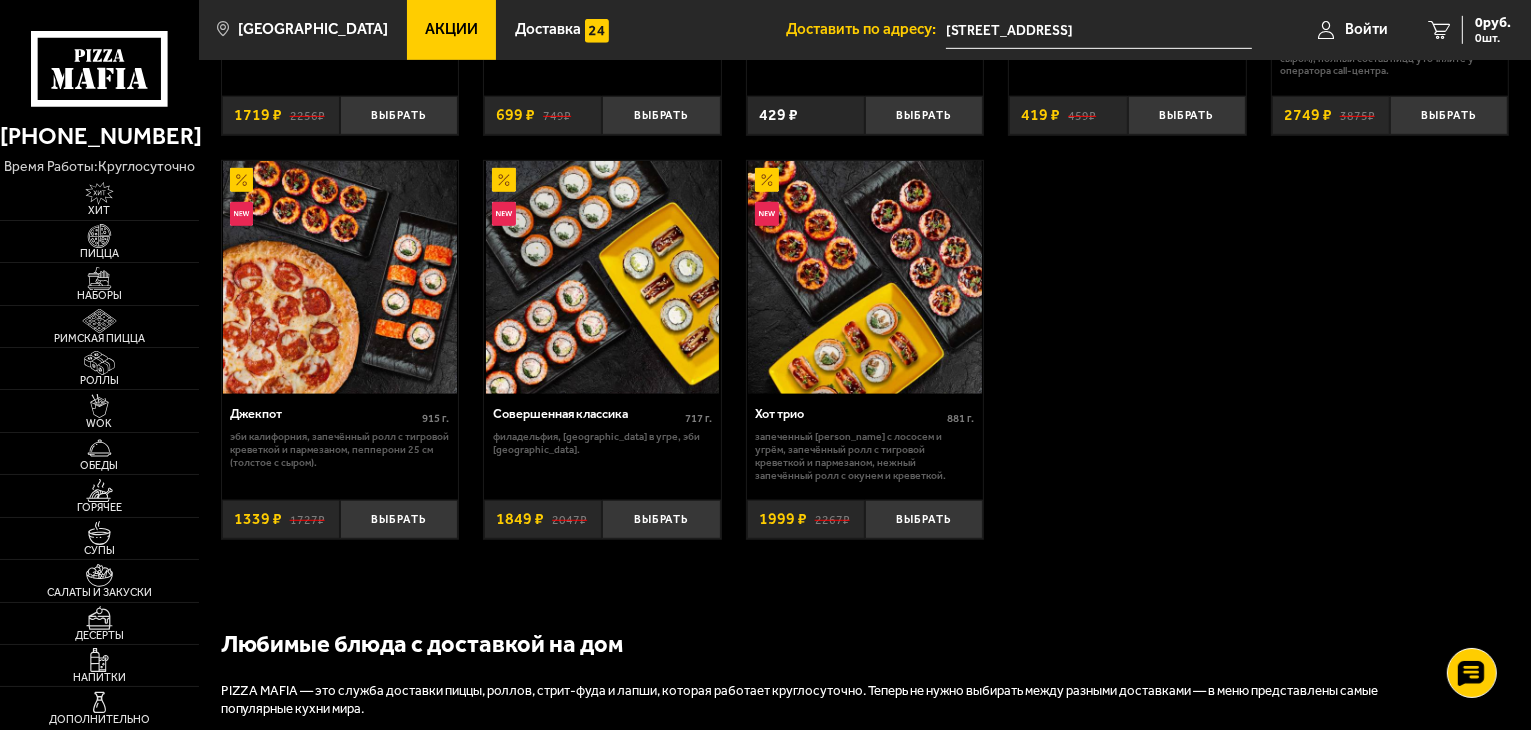 scroll, scrollTop: 1300, scrollLeft: 0, axis: vertical 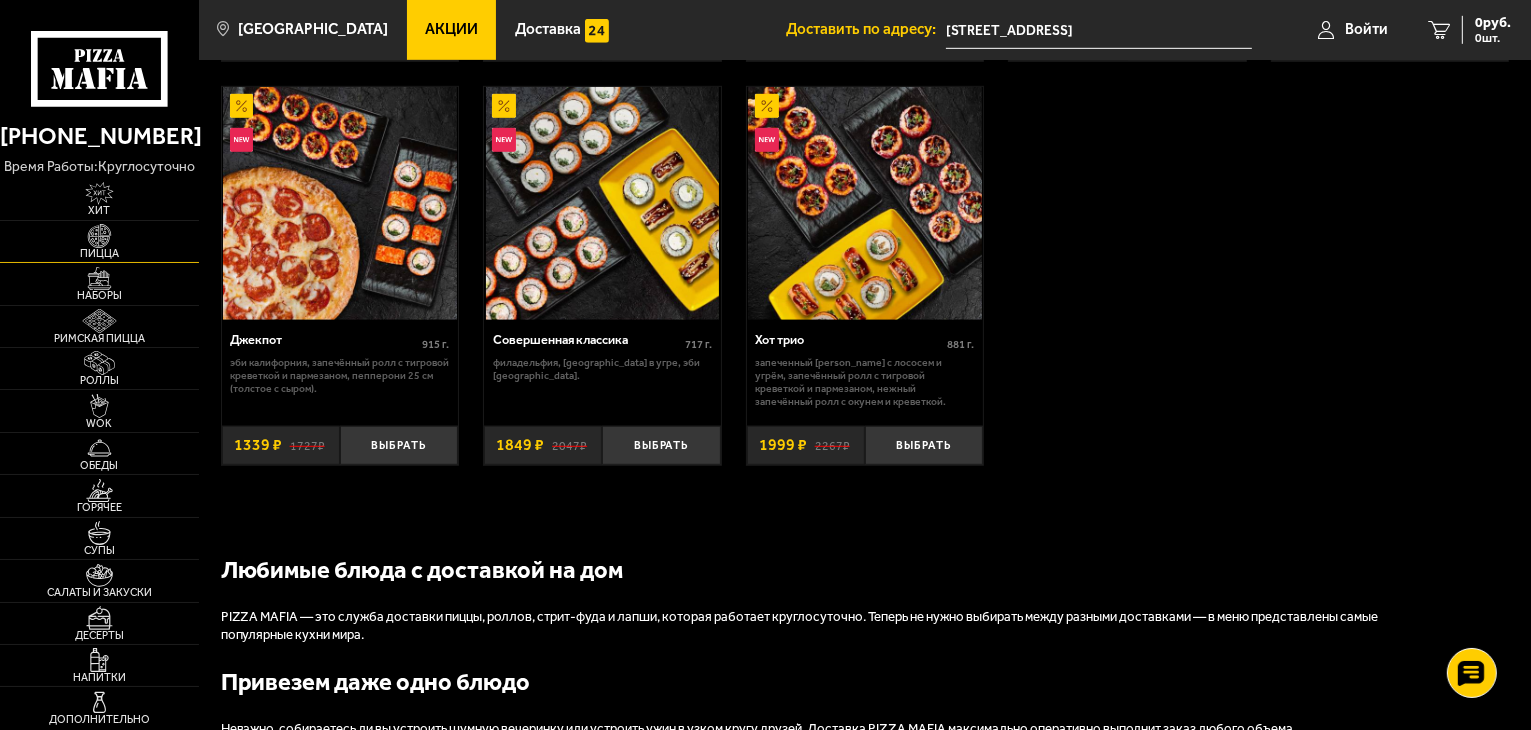 click on "Пицца" at bounding box center [99, 253] 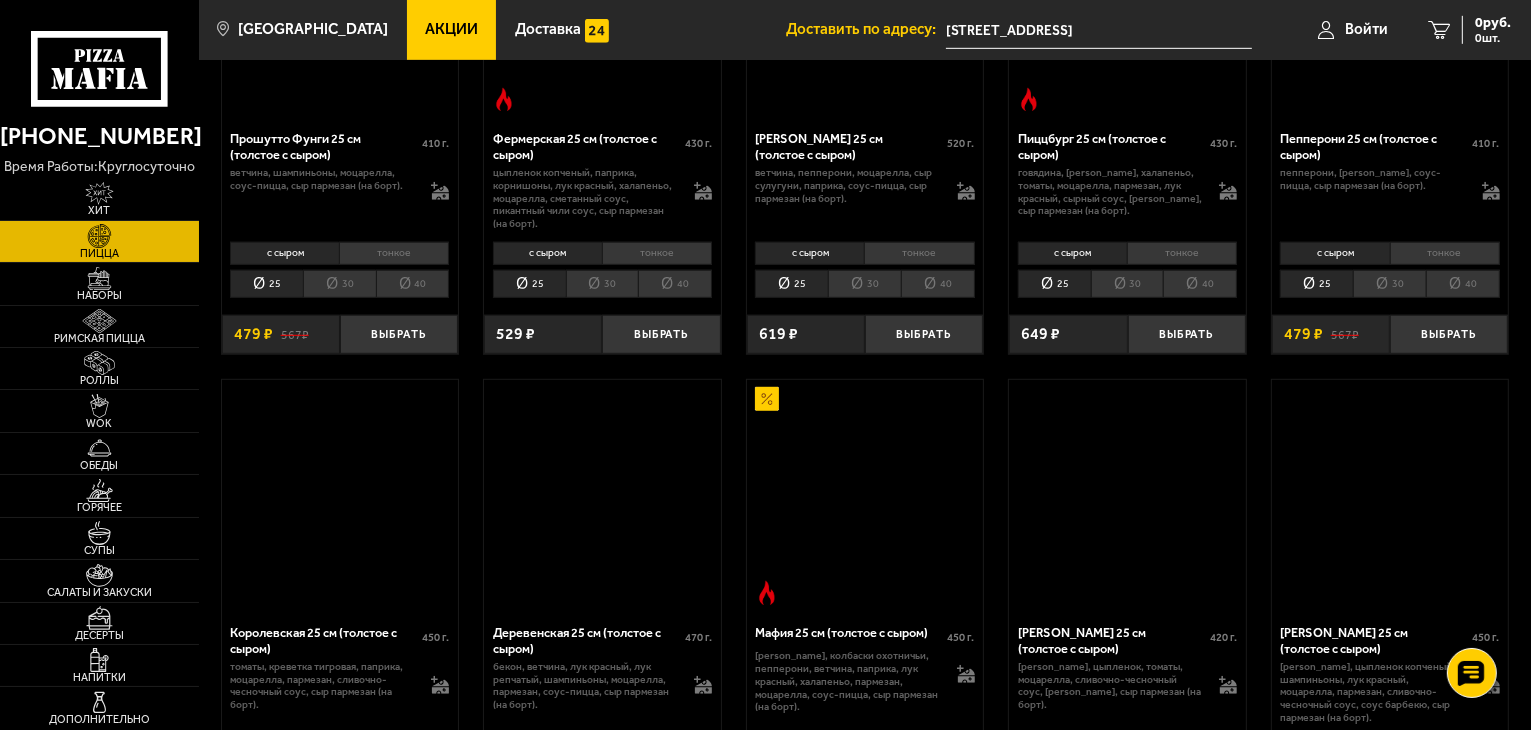 scroll, scrollTop: 0, scrollLeft: 0, axis: both 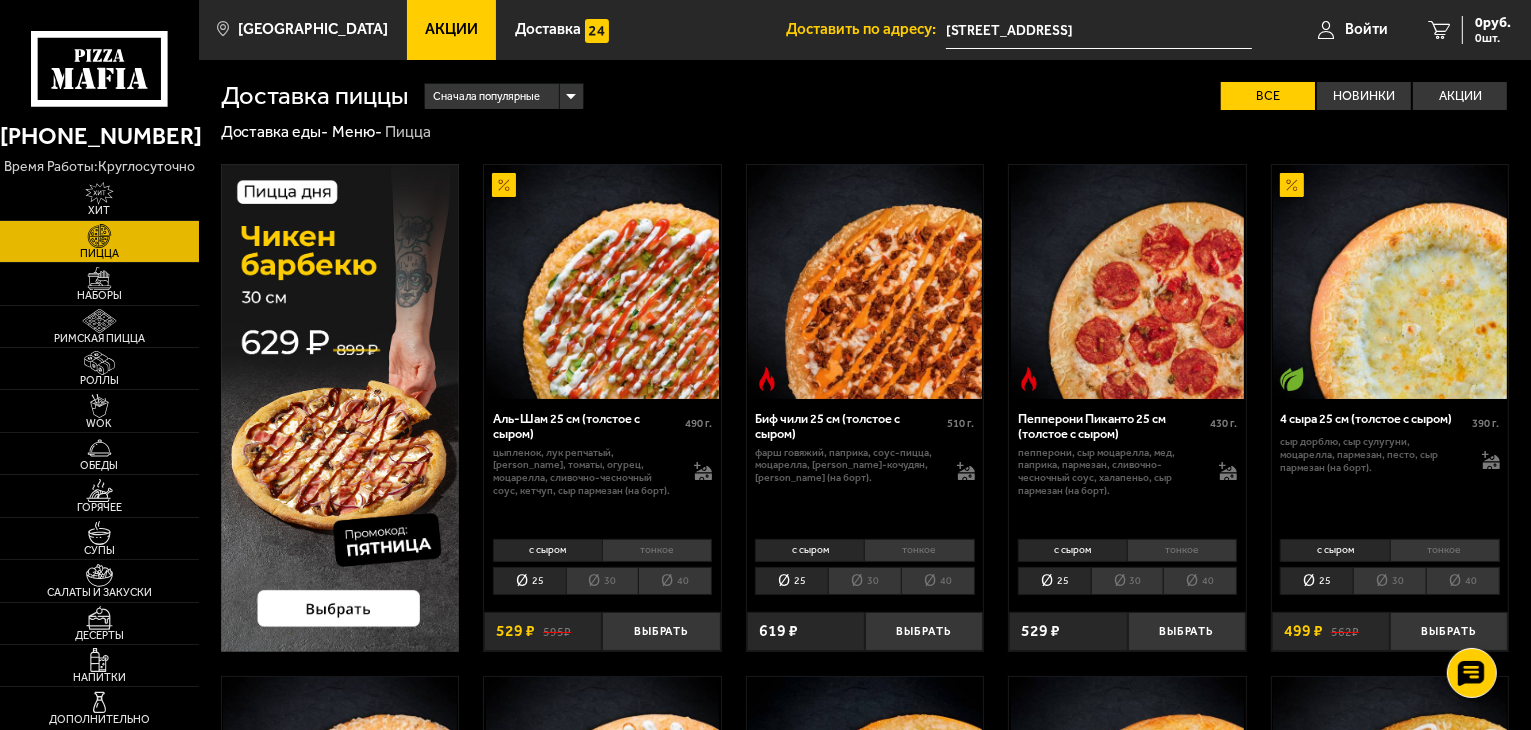 click on "Сначала популярные" at bounding box center (486, 97) 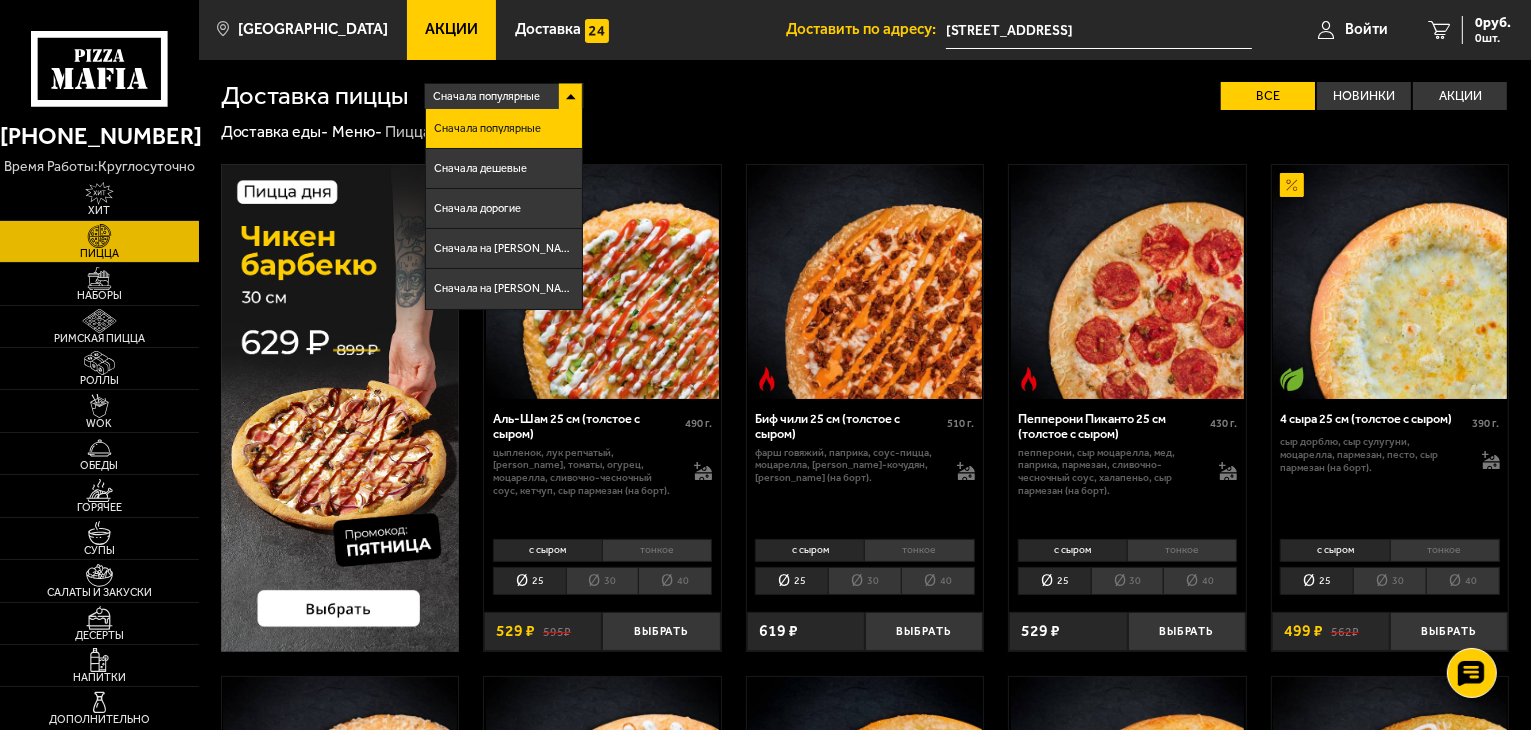 click on "Сначала популярные" at bounding box center (486, 97) 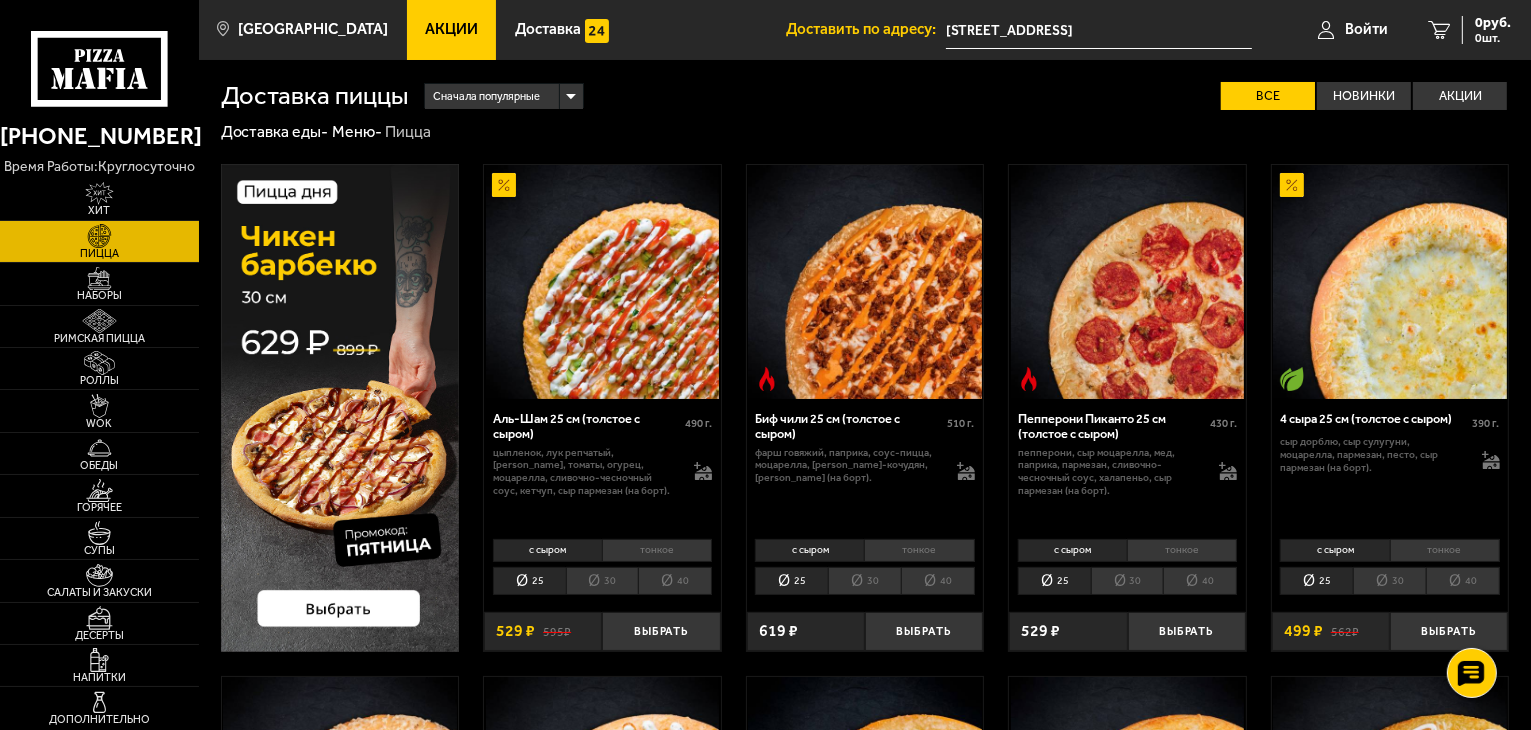click on "Сначала популярные" at bounding box center (486, 97) 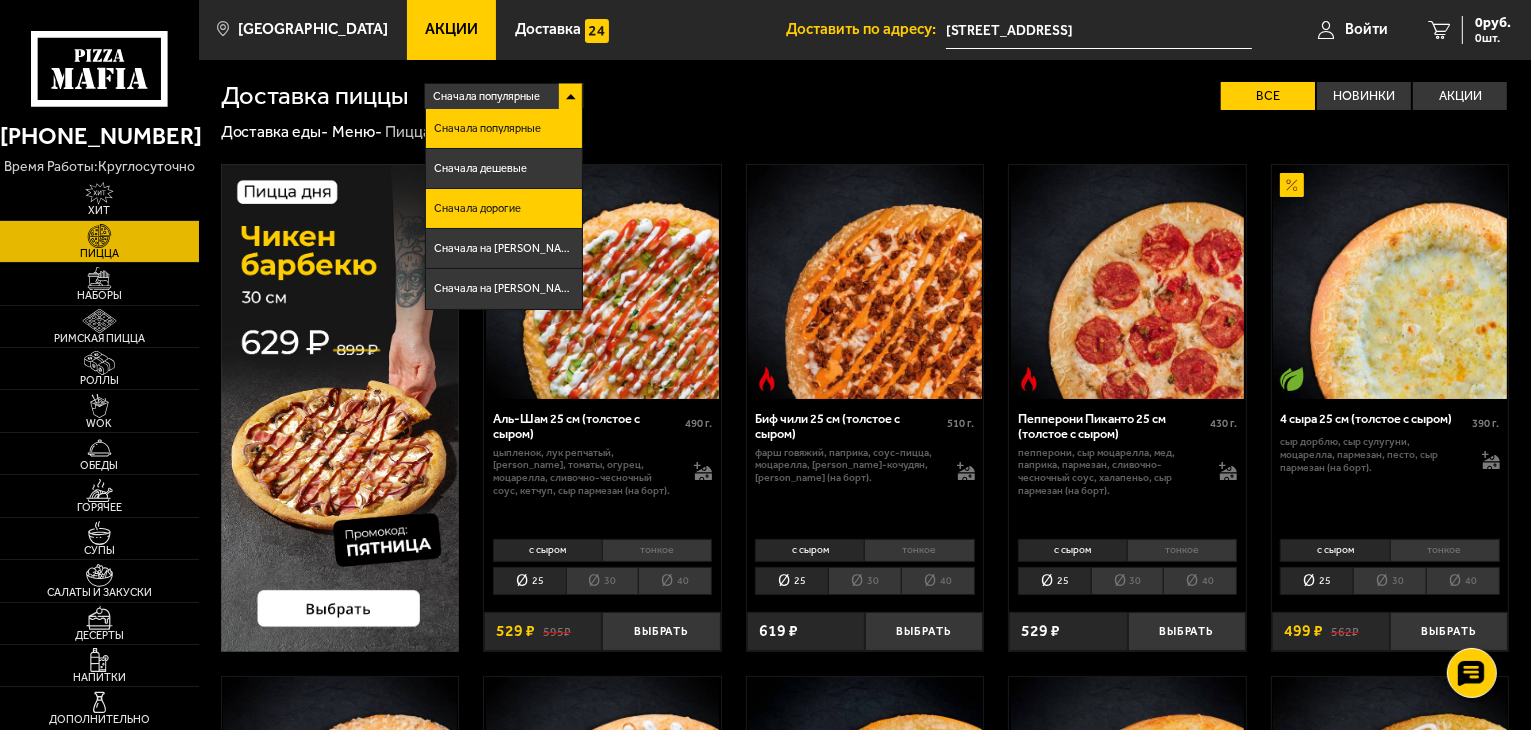 click on "Сначала дорогие" at bounding box center (503, 209) 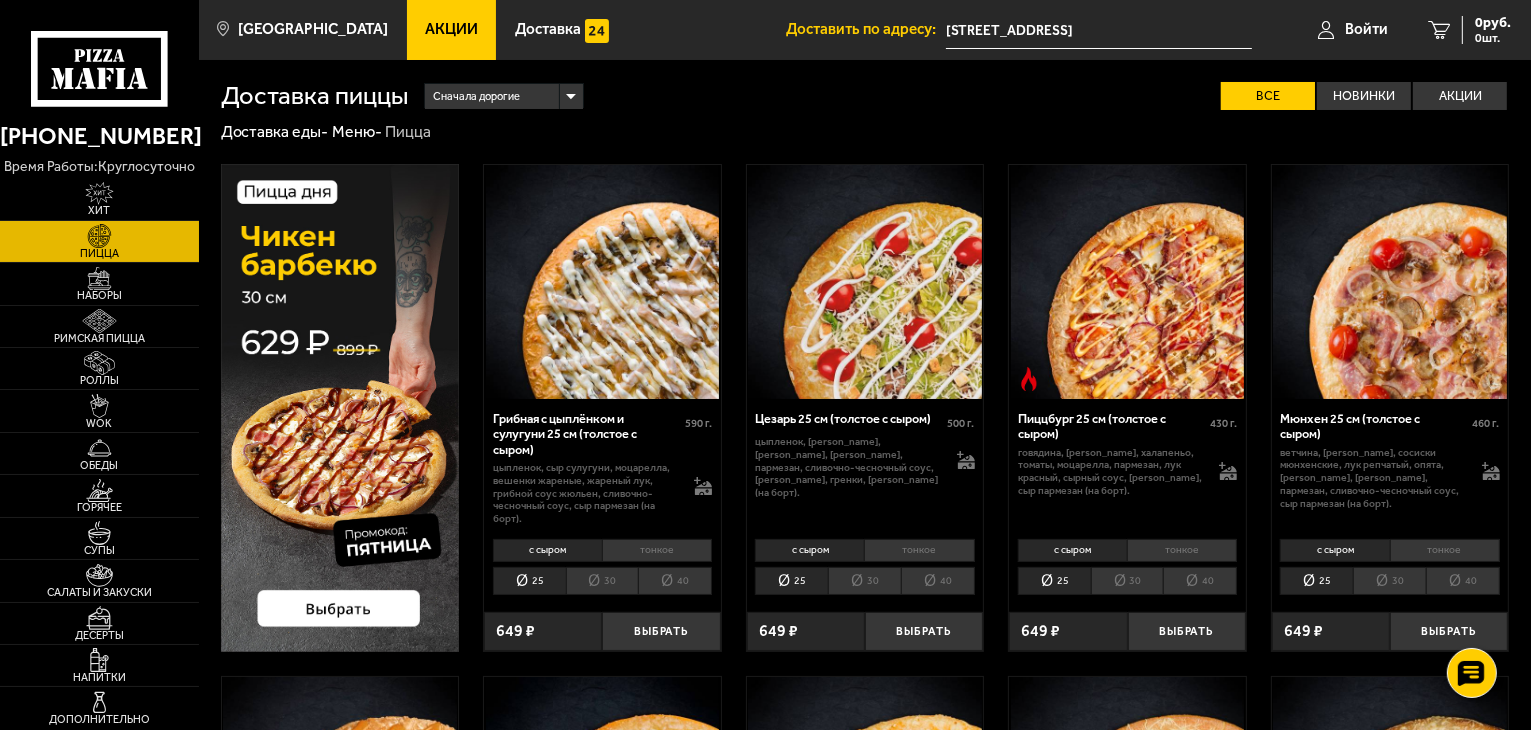 click on "Сначала дорогие" at bounding box center (476, 97) 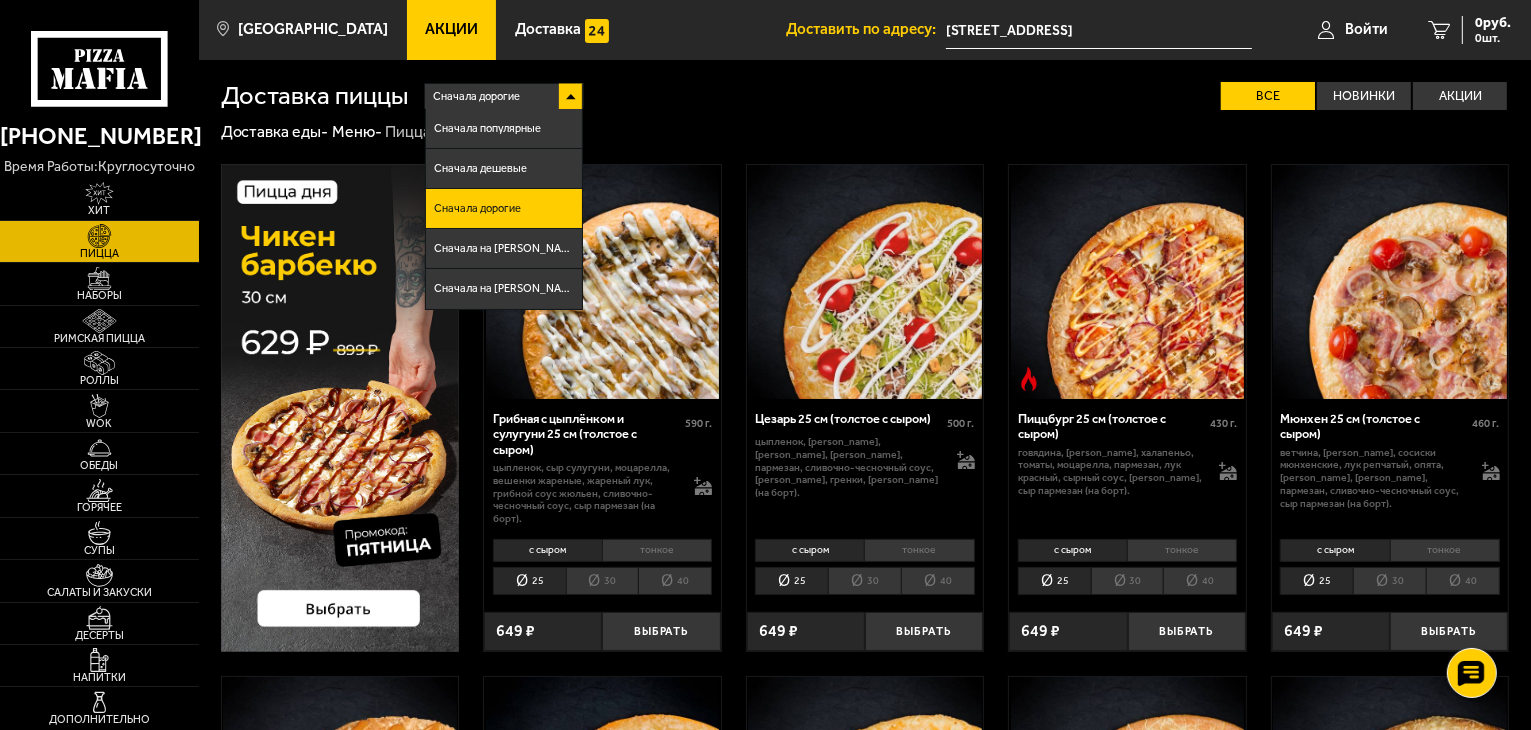 click on "Сначала дорогие" at bounding box center (476, 97) 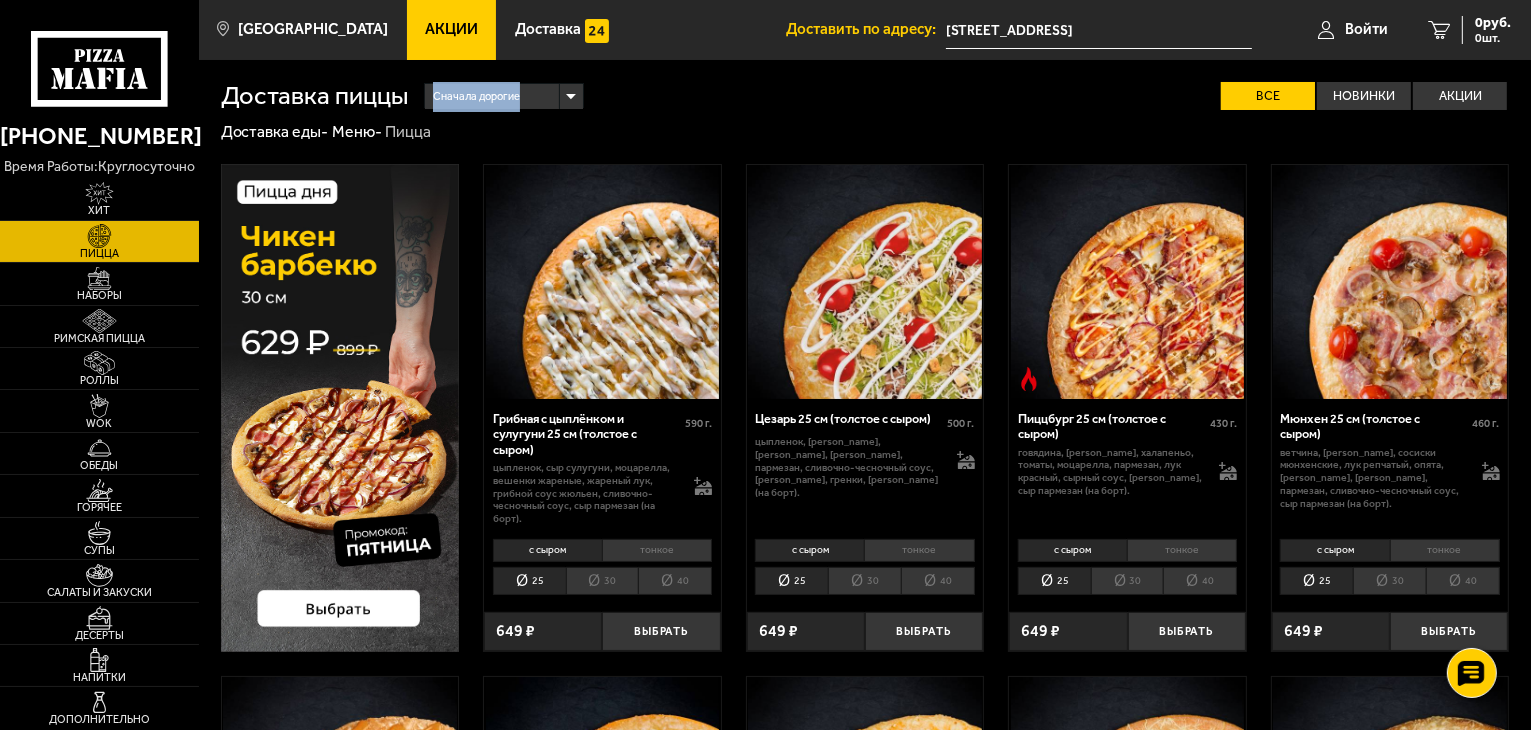 click on "Сначала дорогие" at bounding box center [476, 97] 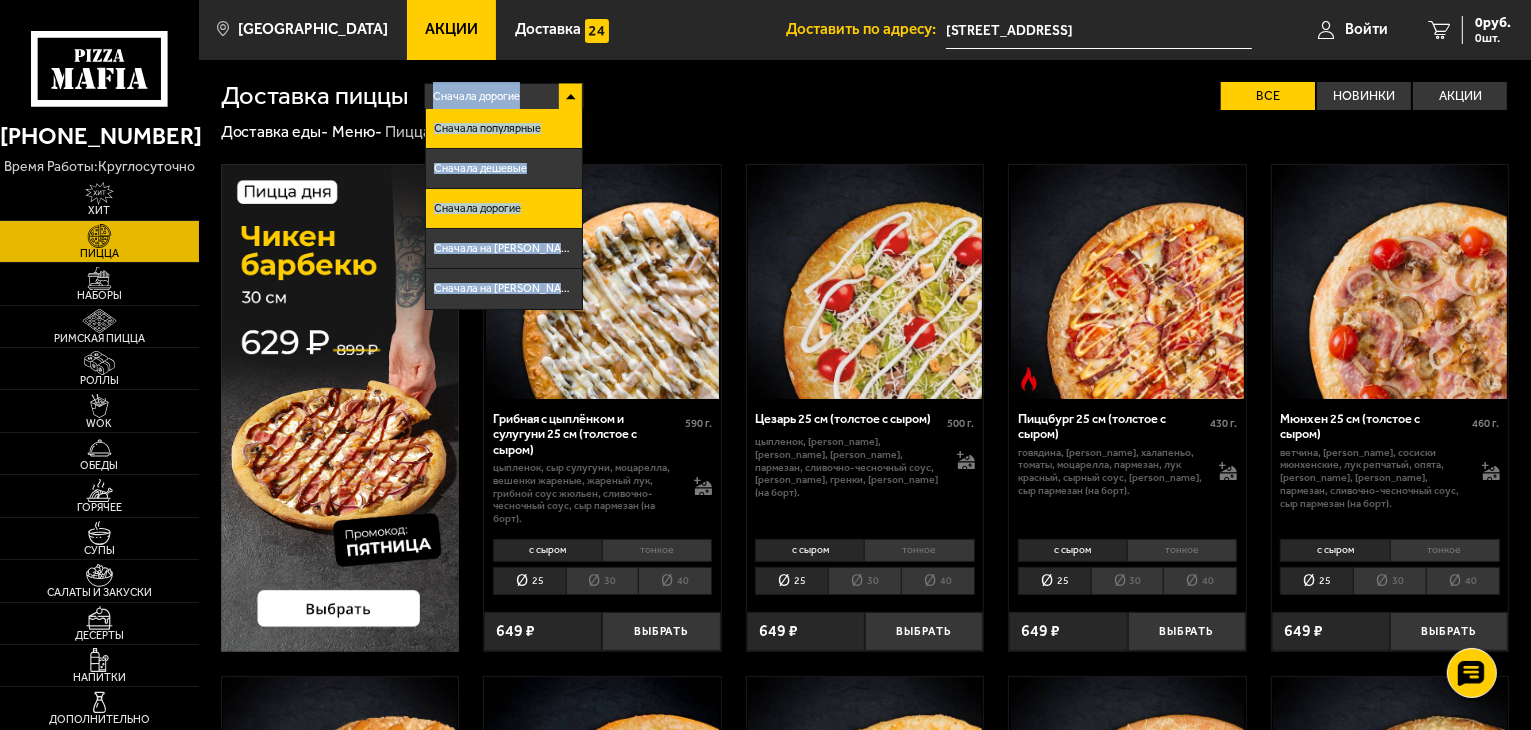click on "Сначала популярные" at bounding box center (487, 128) 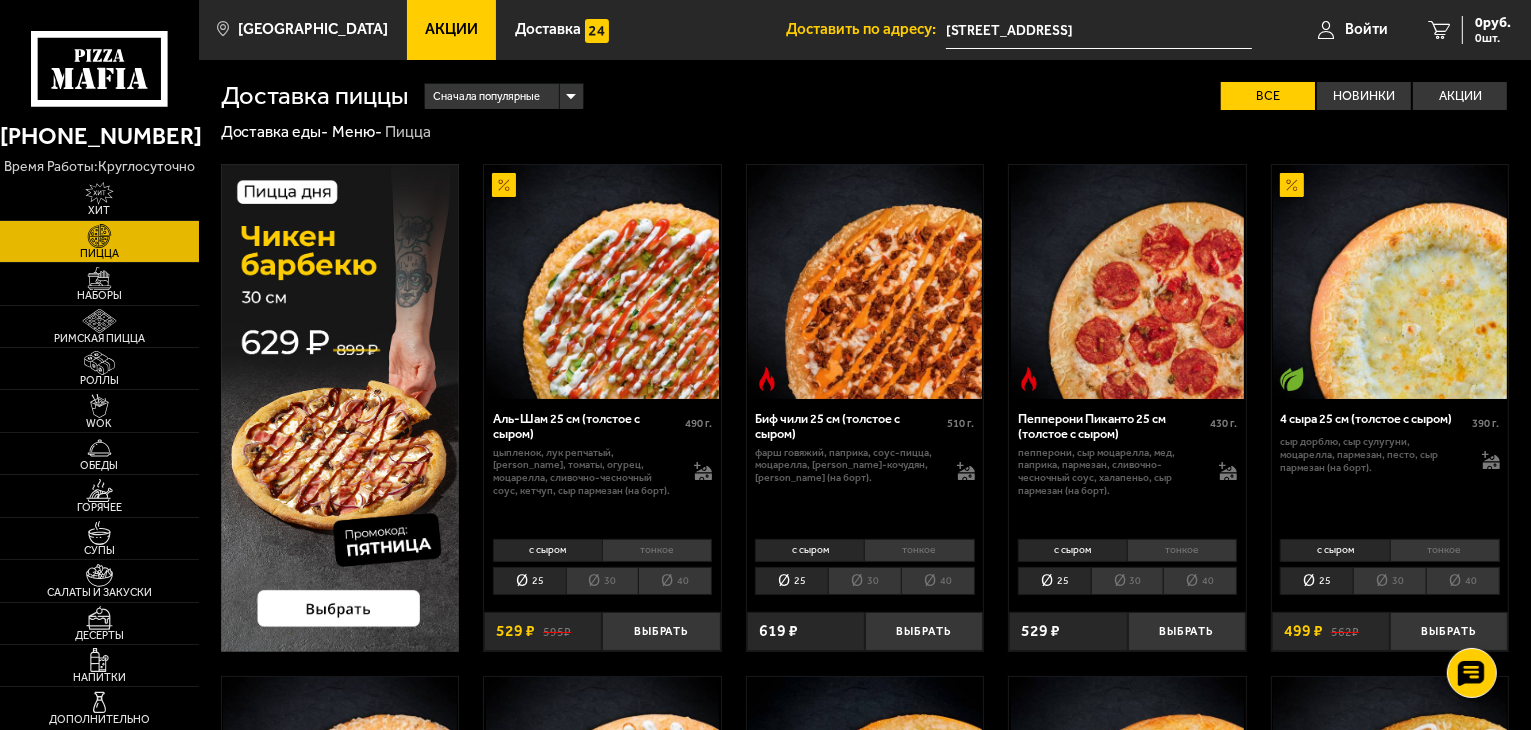 click on "Доставка еды  -  Меню  -  Пицца" at bounding box center (865, 132) 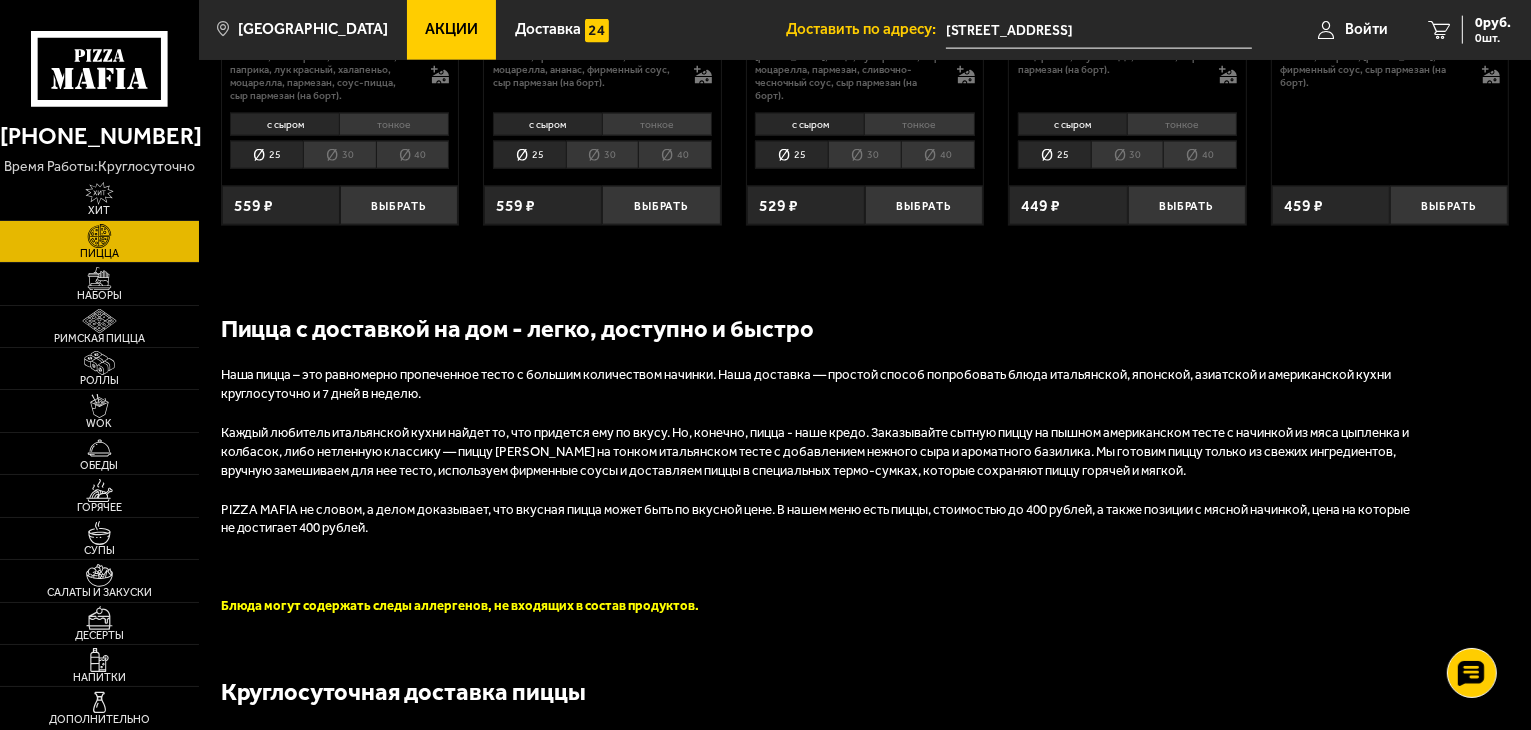 scroll, scrollTop: 2700, scrollLeft: 0, axis: vertical 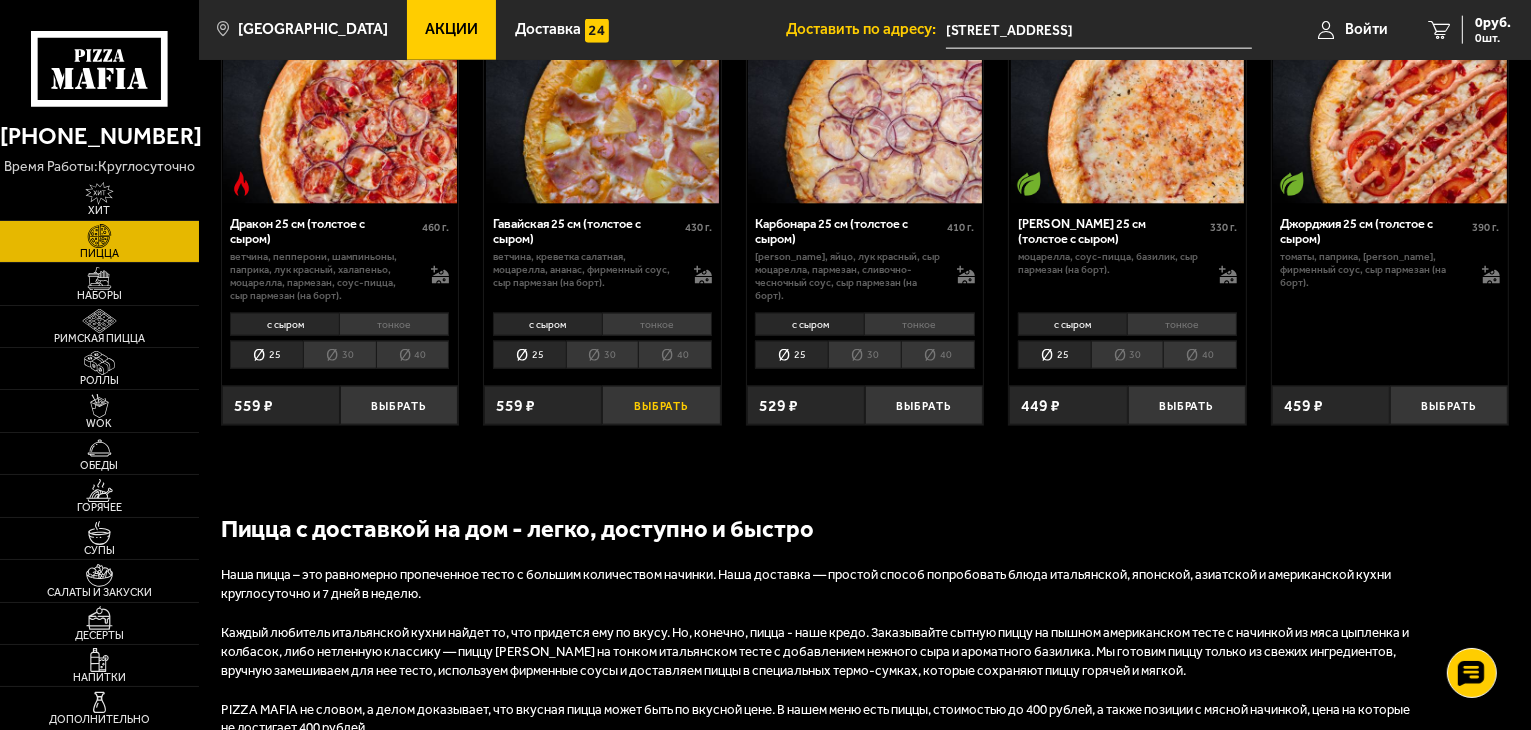 click on "Выбрать" at bounding box center [661, 405] 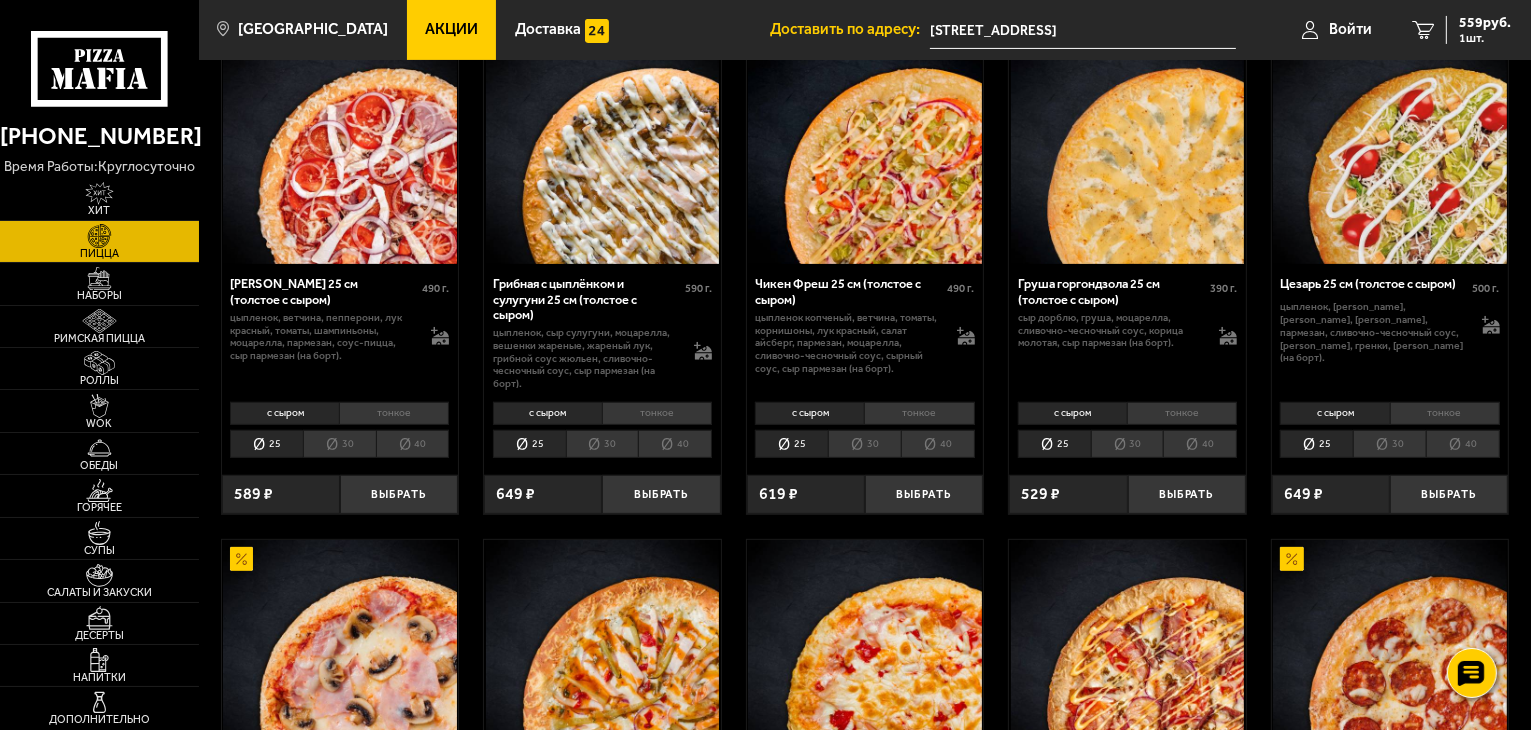 scroll, scrollTop: 700, scrollLeft: 0, axis: vertical 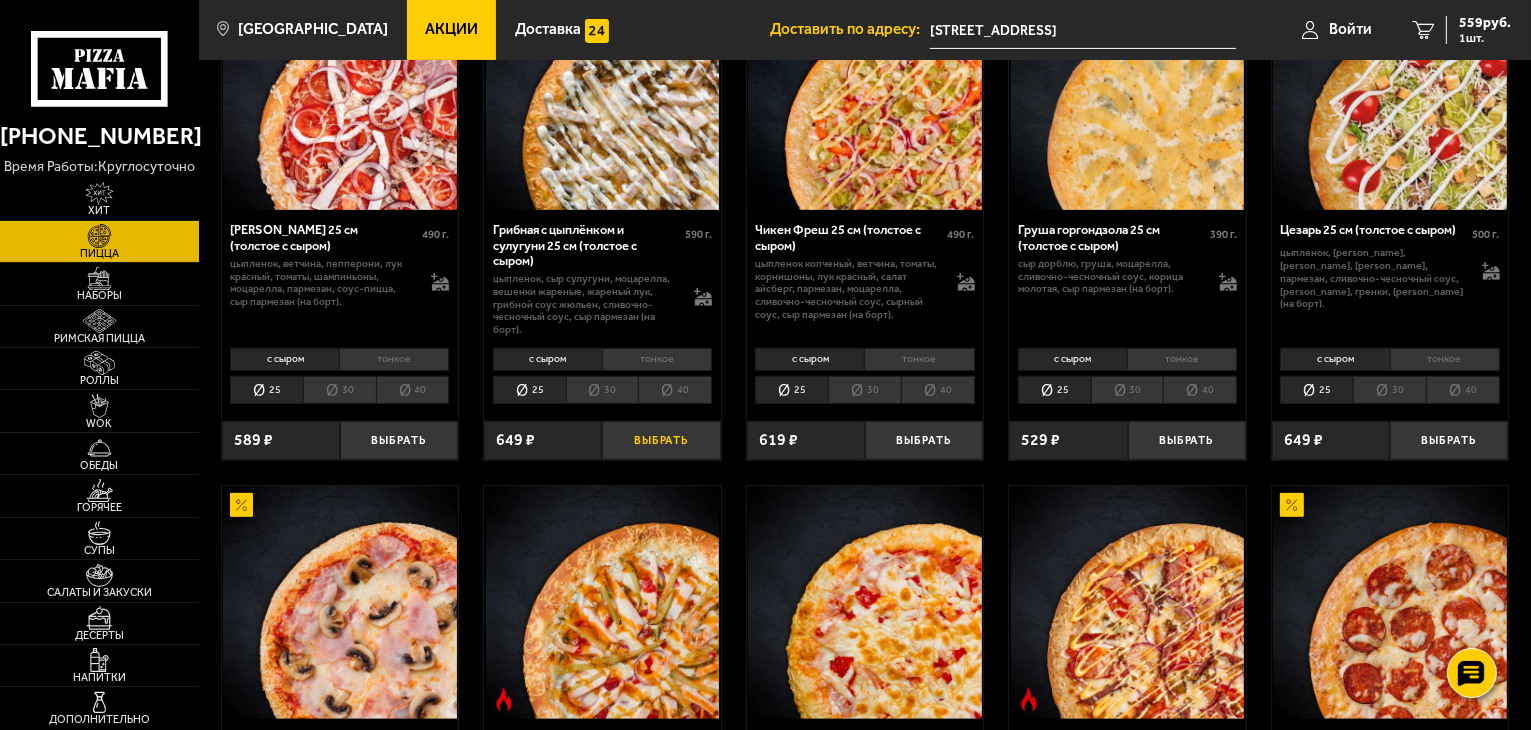 click on "Выбрать" at bounding box center (661, 440) 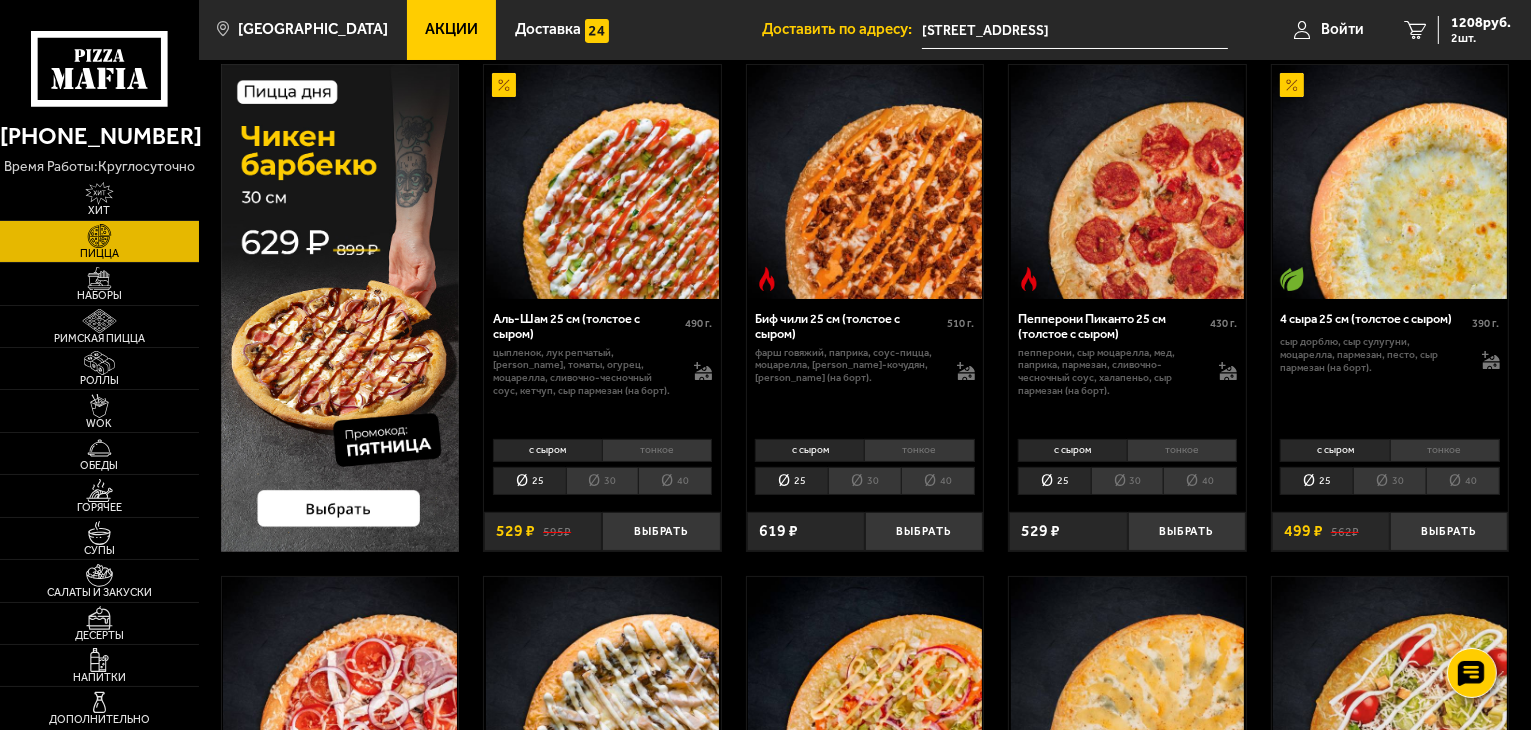 scroll, scrollTop: 0, scrollLeft: 0, axis: both 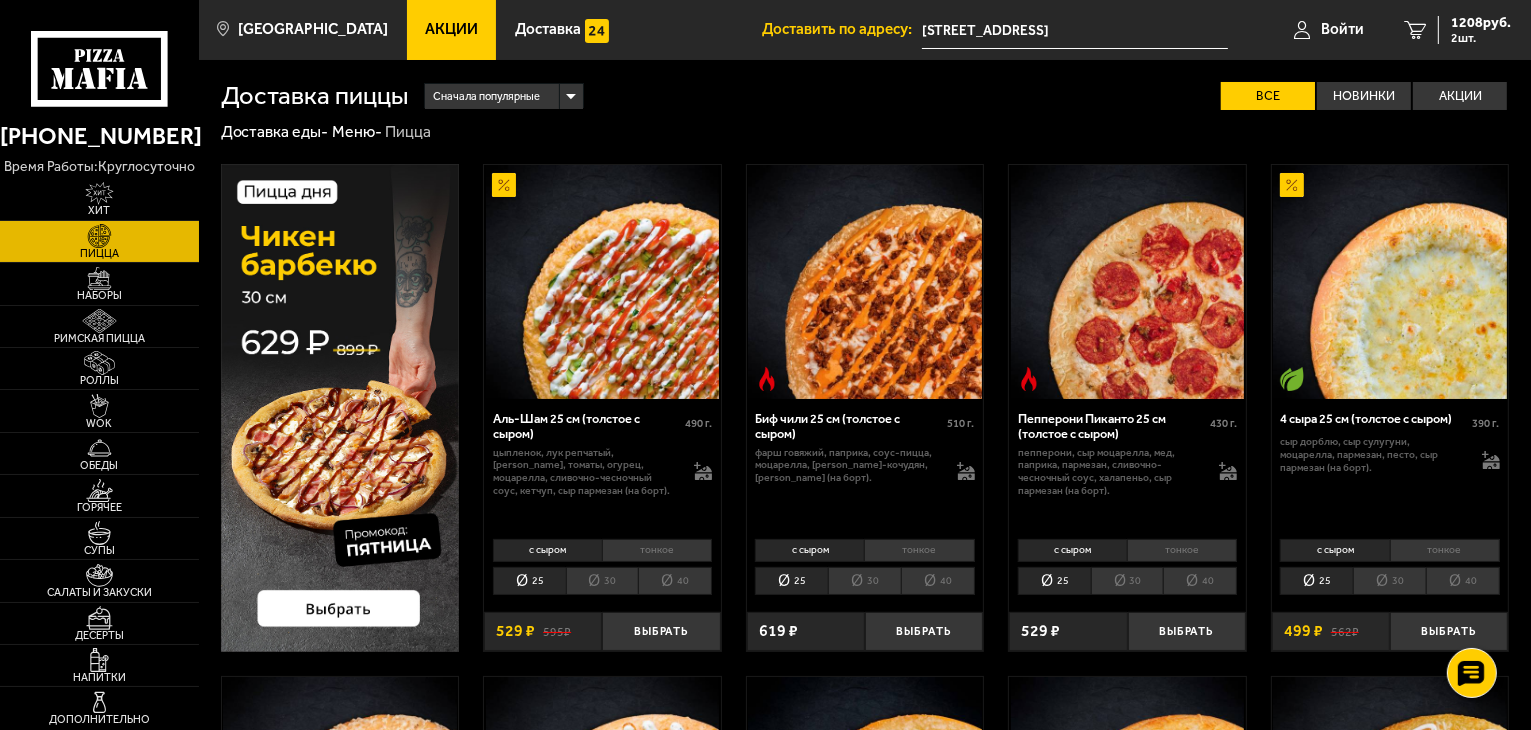 click on "Сначала популярные" at bounding box center (486, 97) 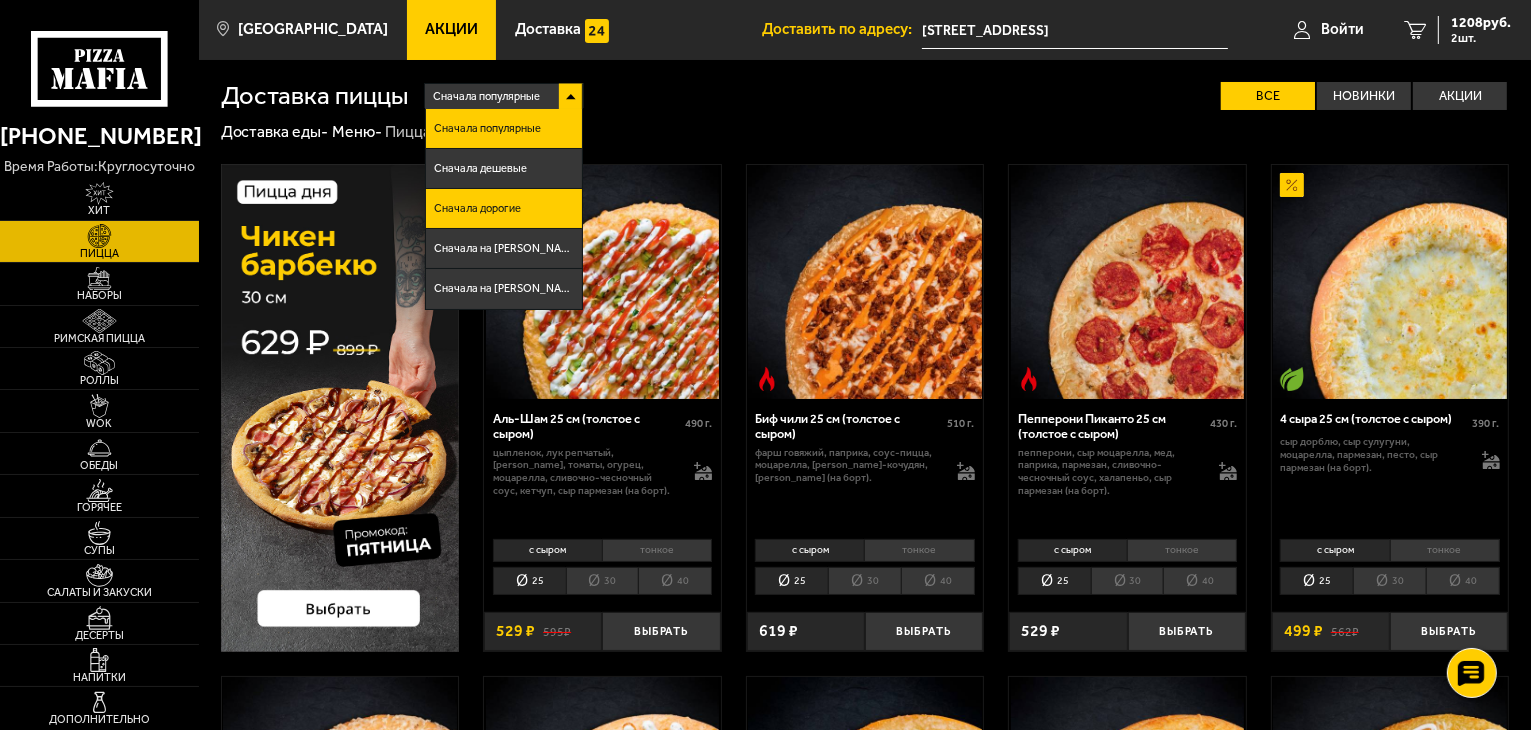 click on "Сначала дорогие" at bounding box center (477, 208) 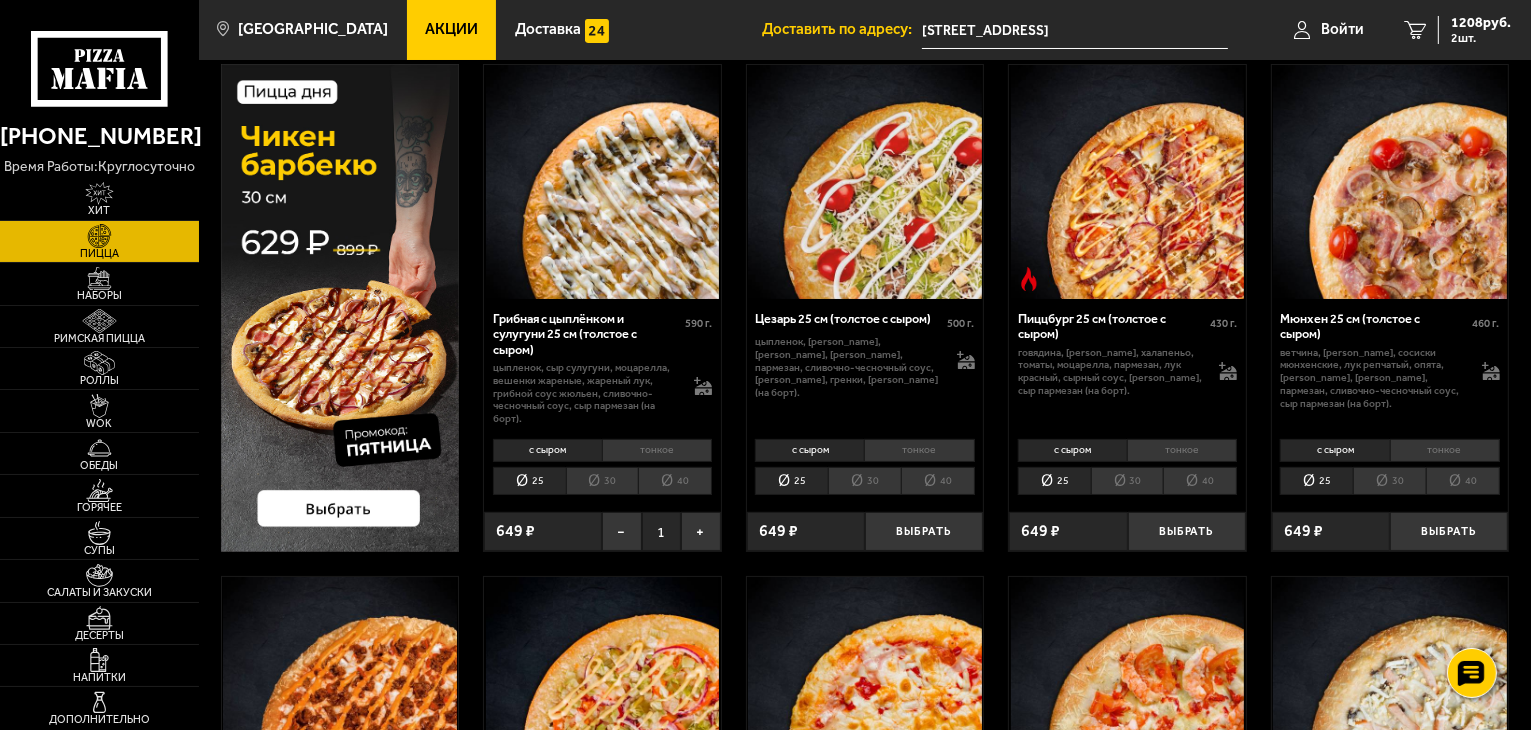 scroll, scrollTop: 200, scrollLeft: 0, axis: vertical 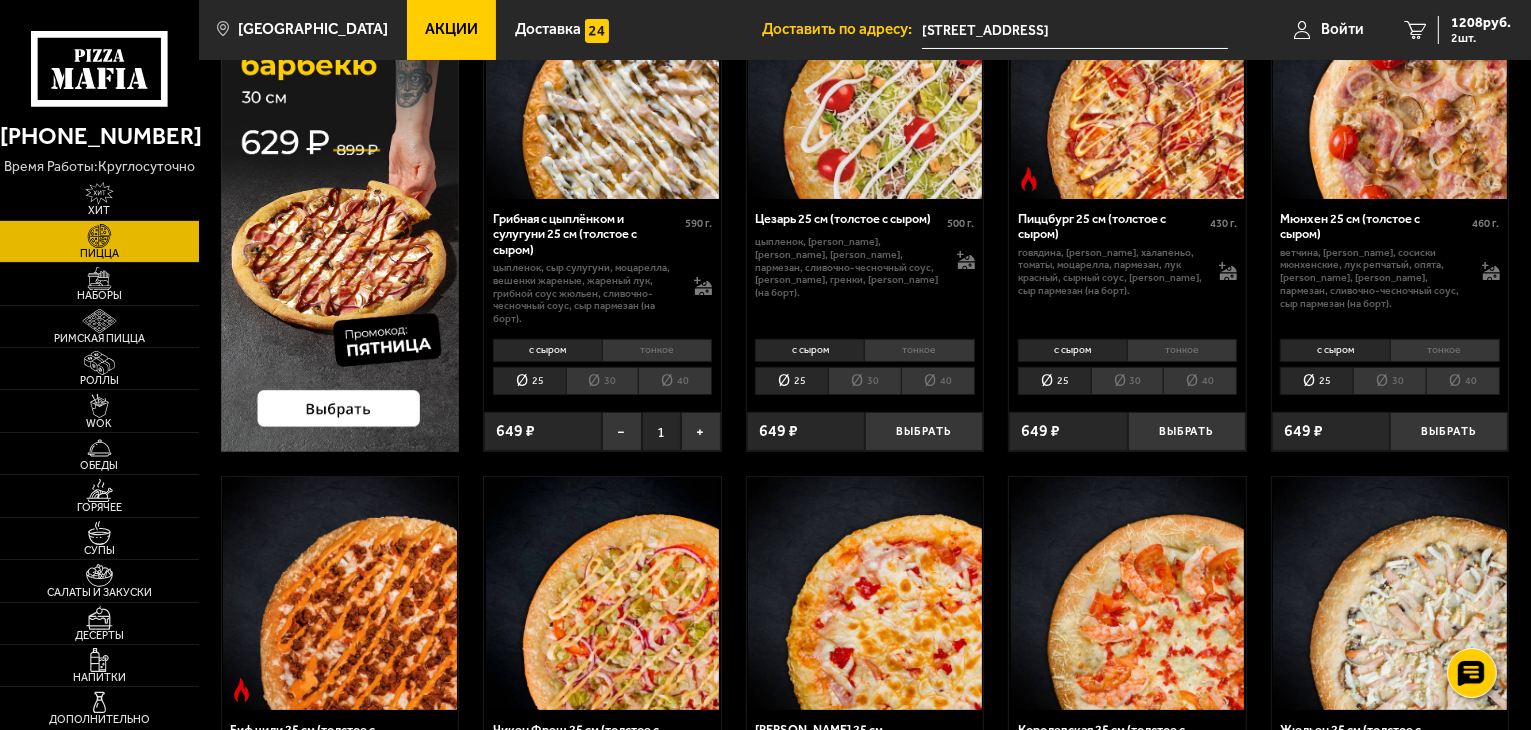 click on "тонкое" at bounding box center [1182, 350] 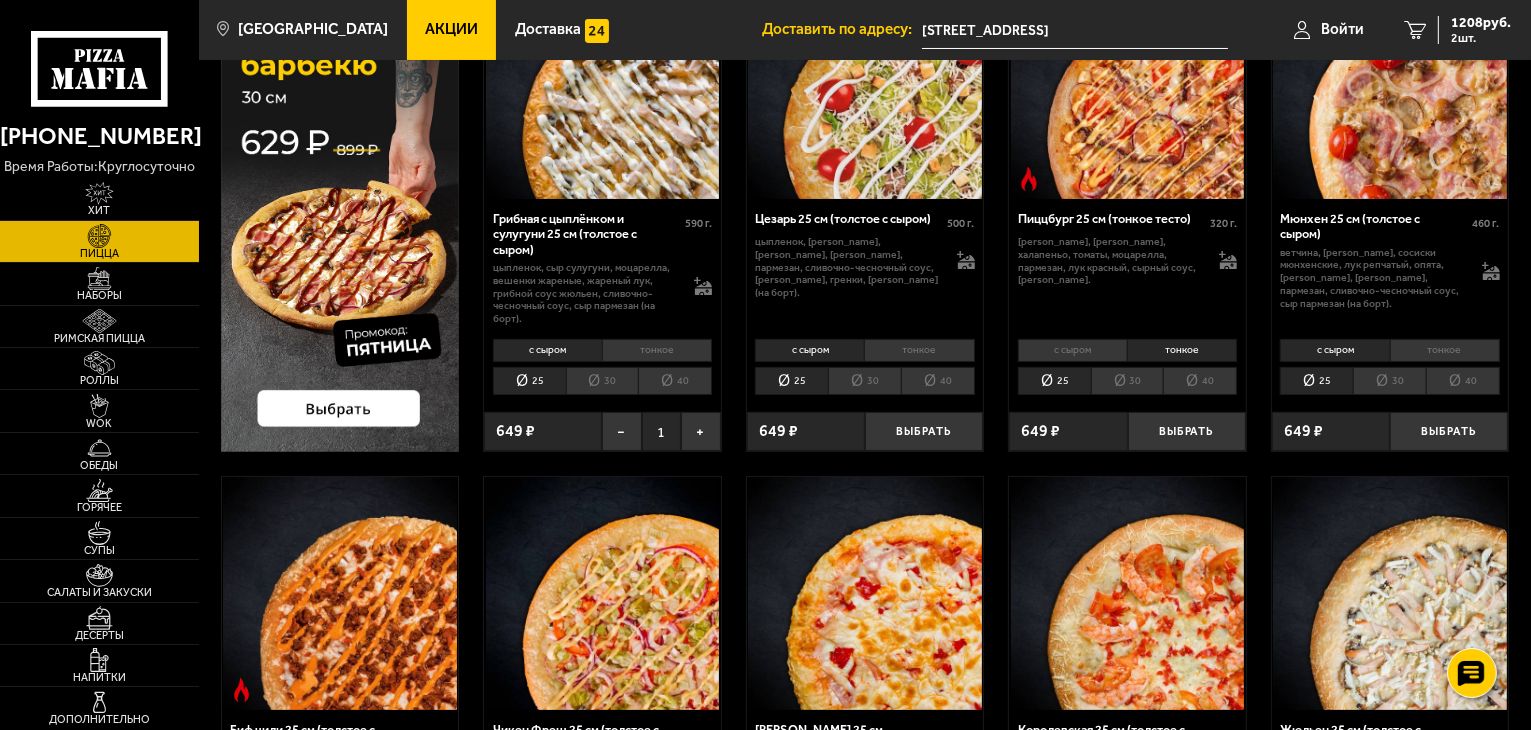 click on "с сыром" at bounding box center [1072, 350] 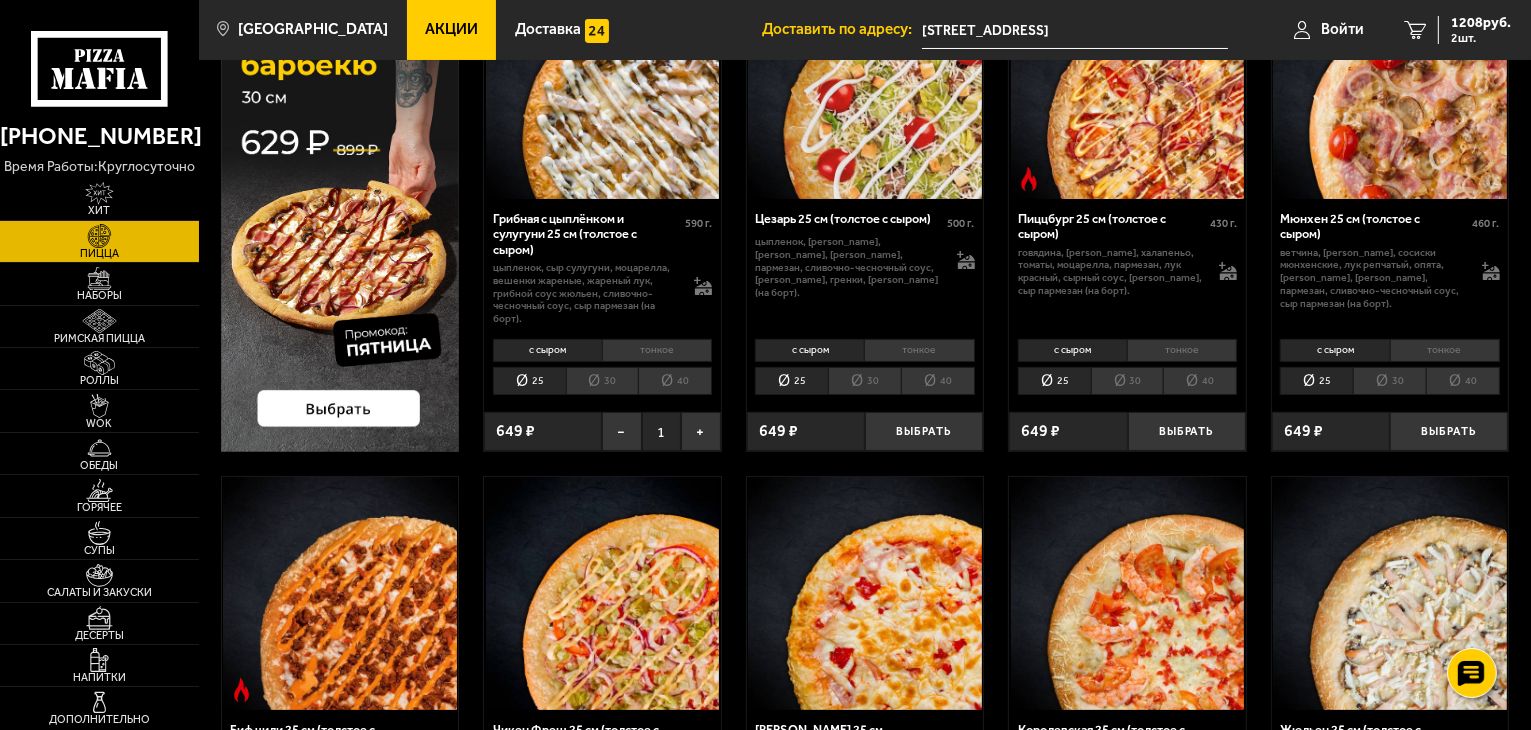 scroll, scrollTop: 300, scrollLeft: 0, axis: vertical 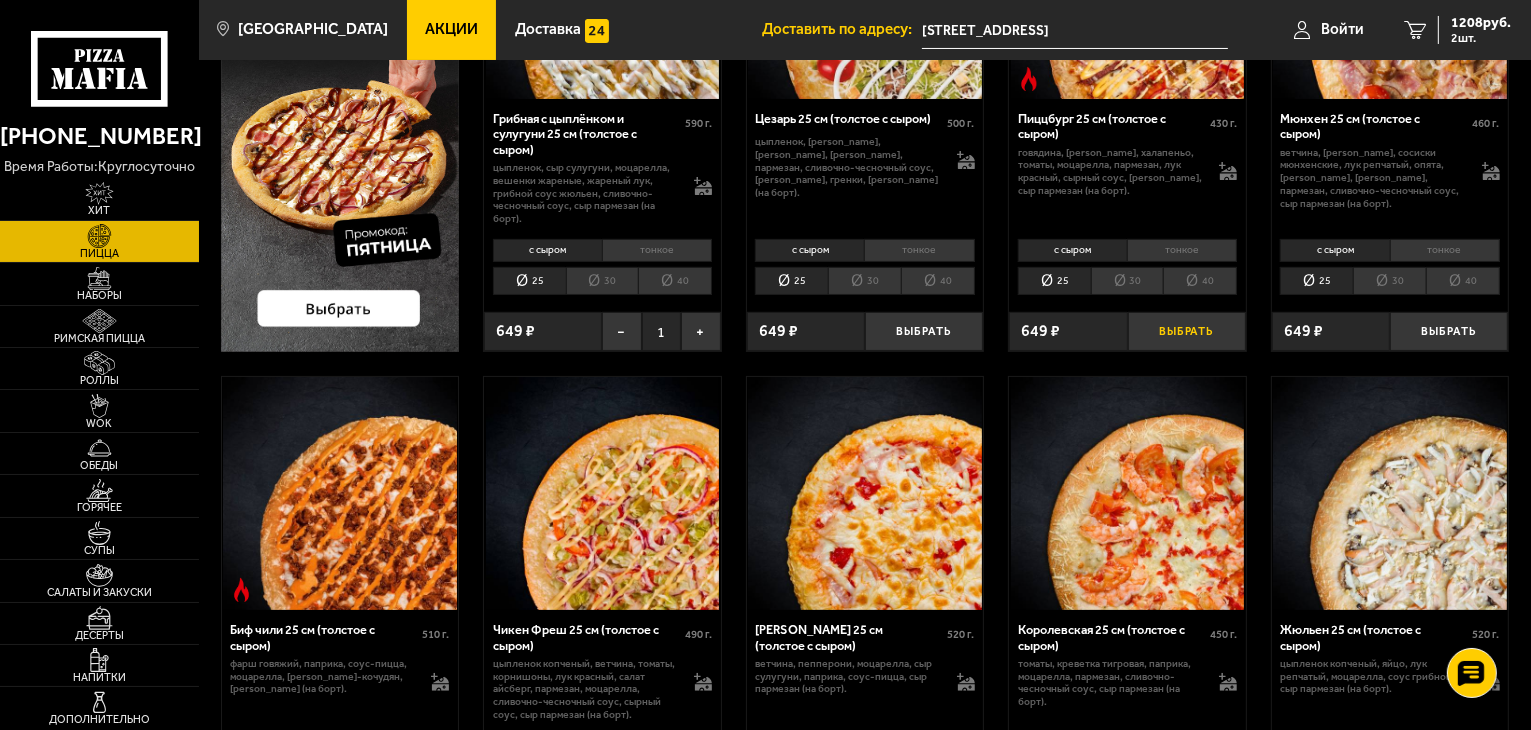 click on "Выбрать" at bounding box center [1187, 331] 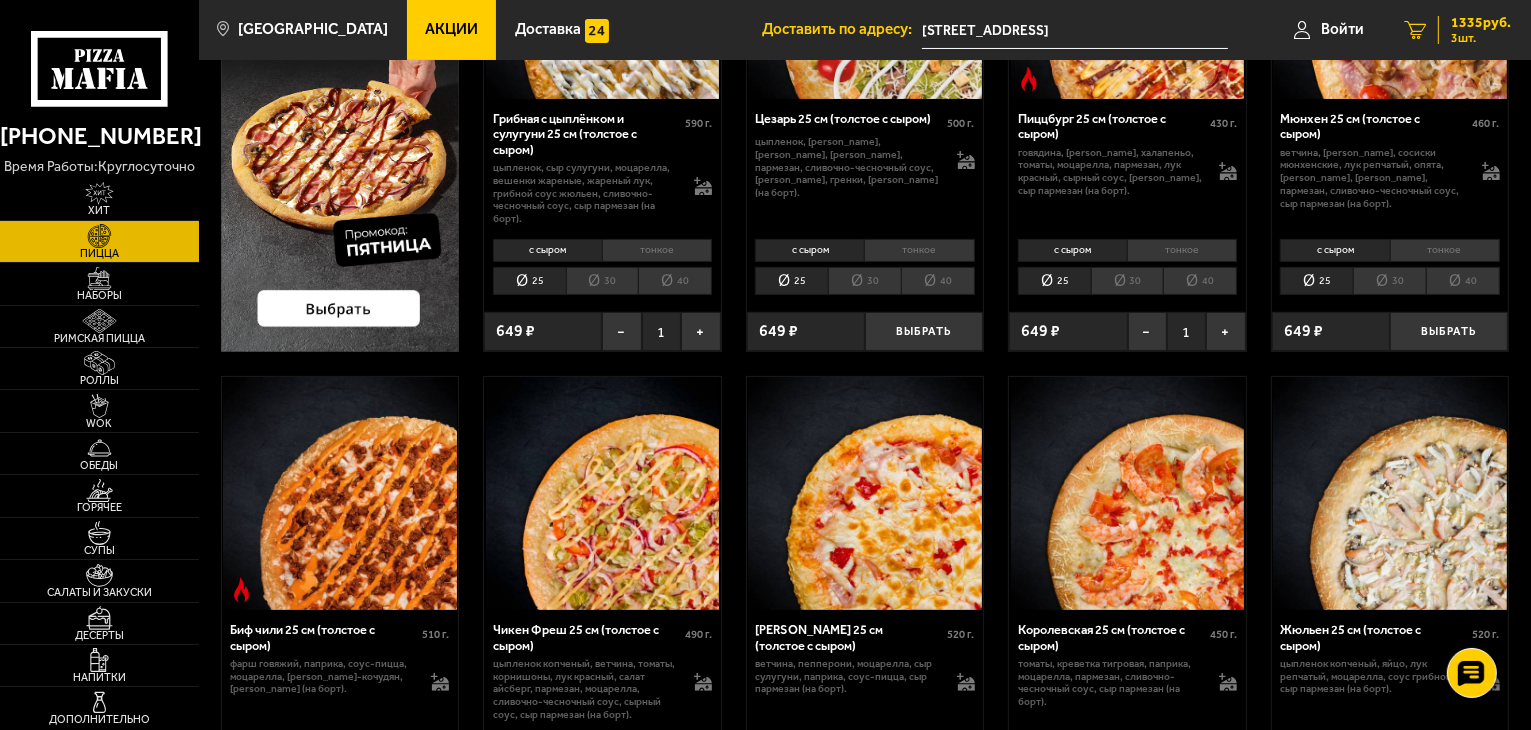 click on "3  шт." at bounding box center (1481, 38) 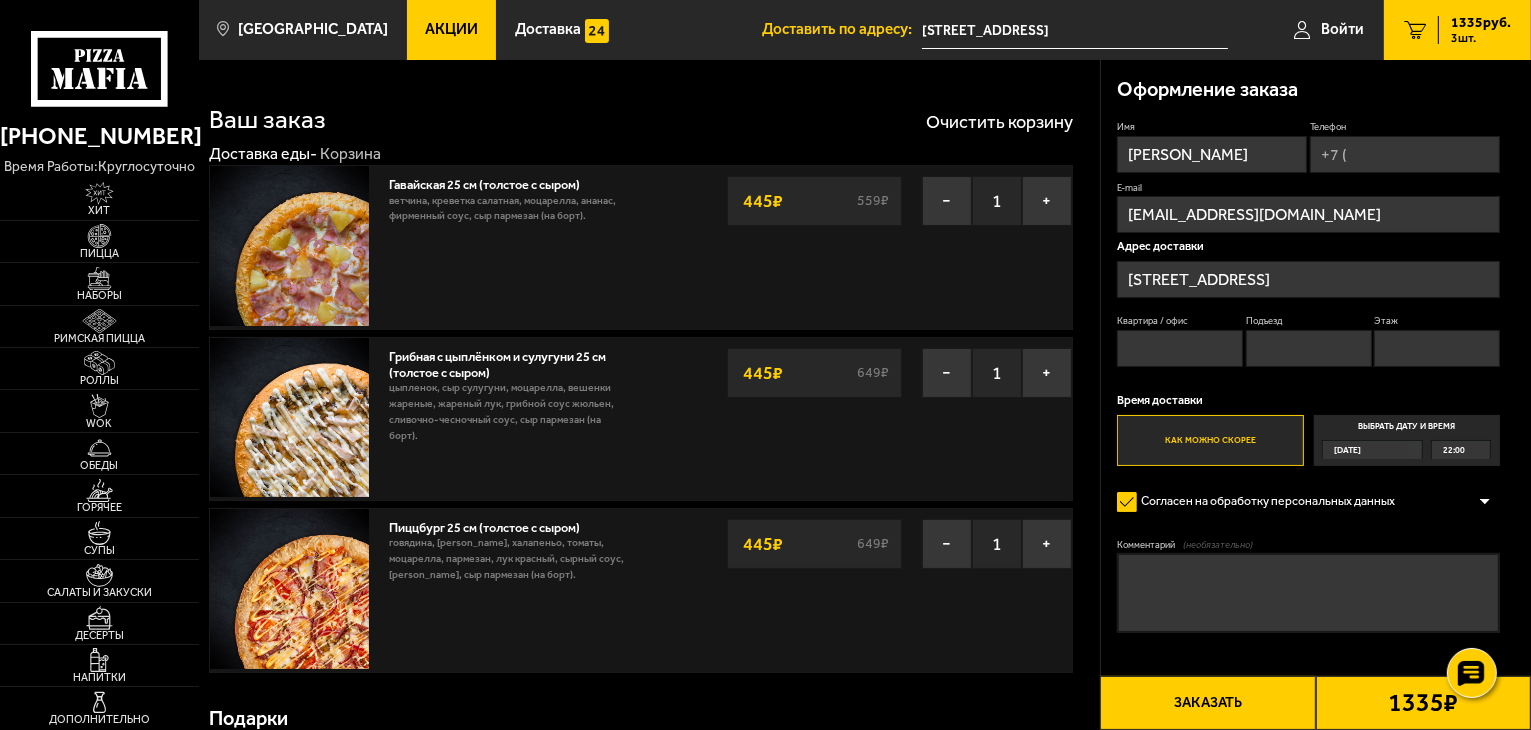 click on "Квартира / офис" at bounding box center [1180, 348] 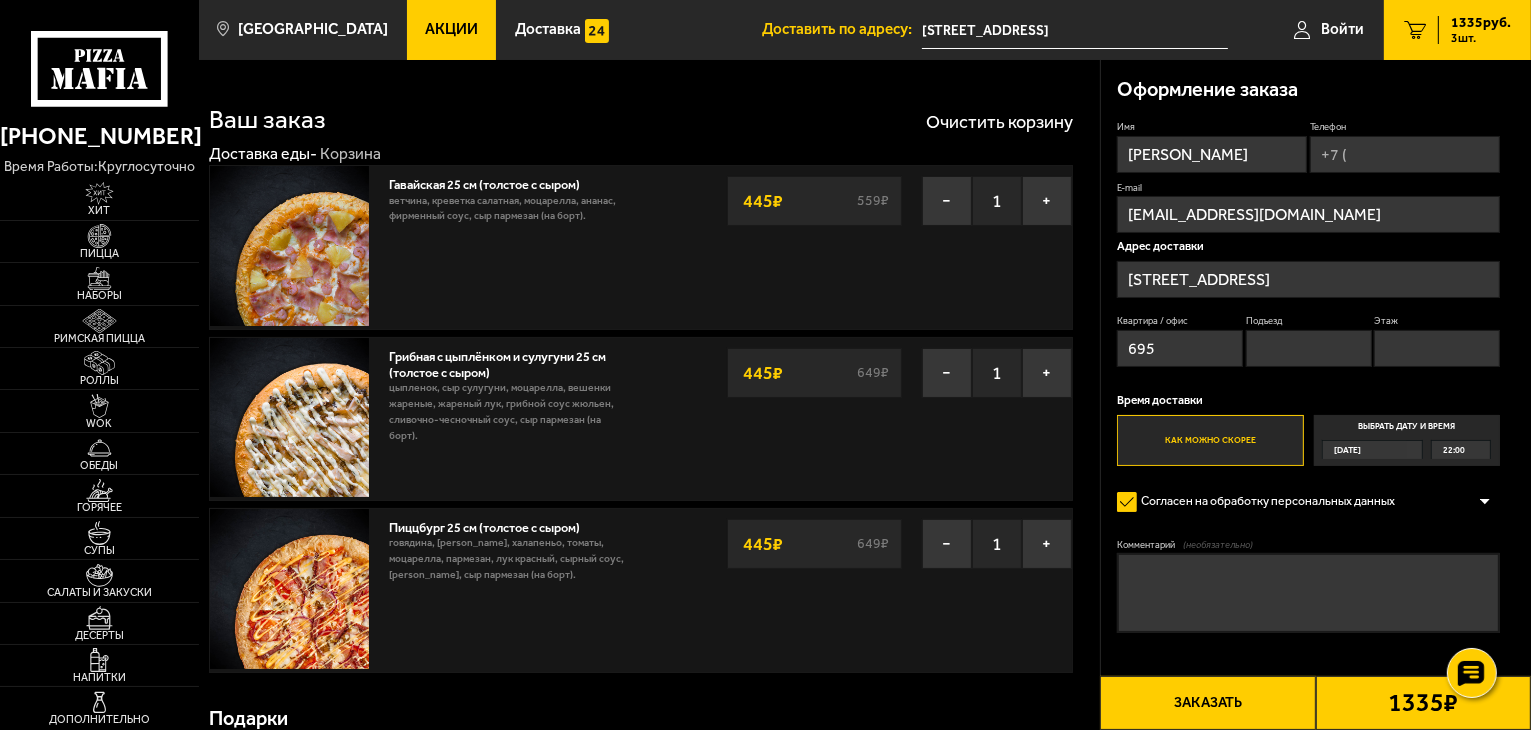 click on "Подъезд" at bounding box center (1309, 348) 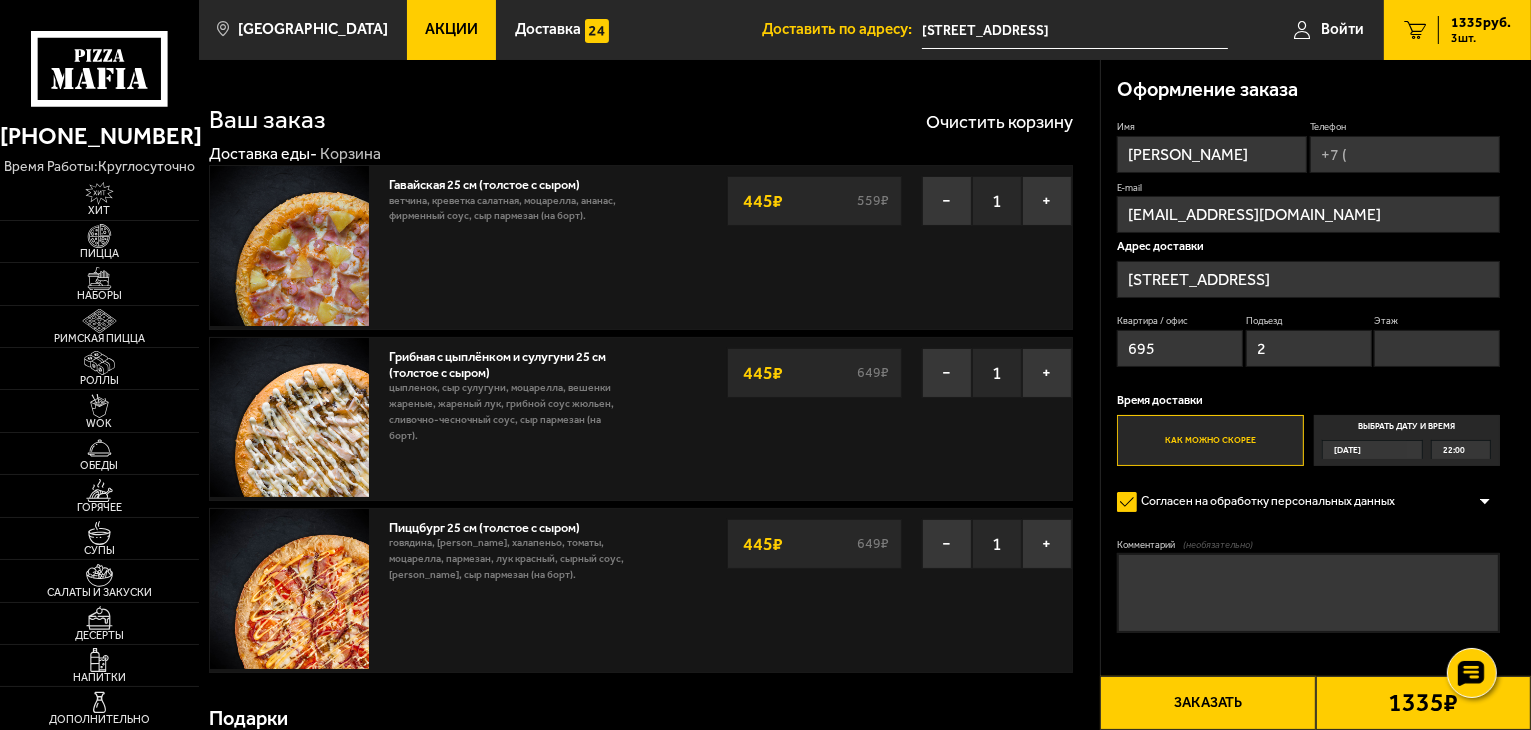 click on "Этаж" at bounding box center [1437, 348] 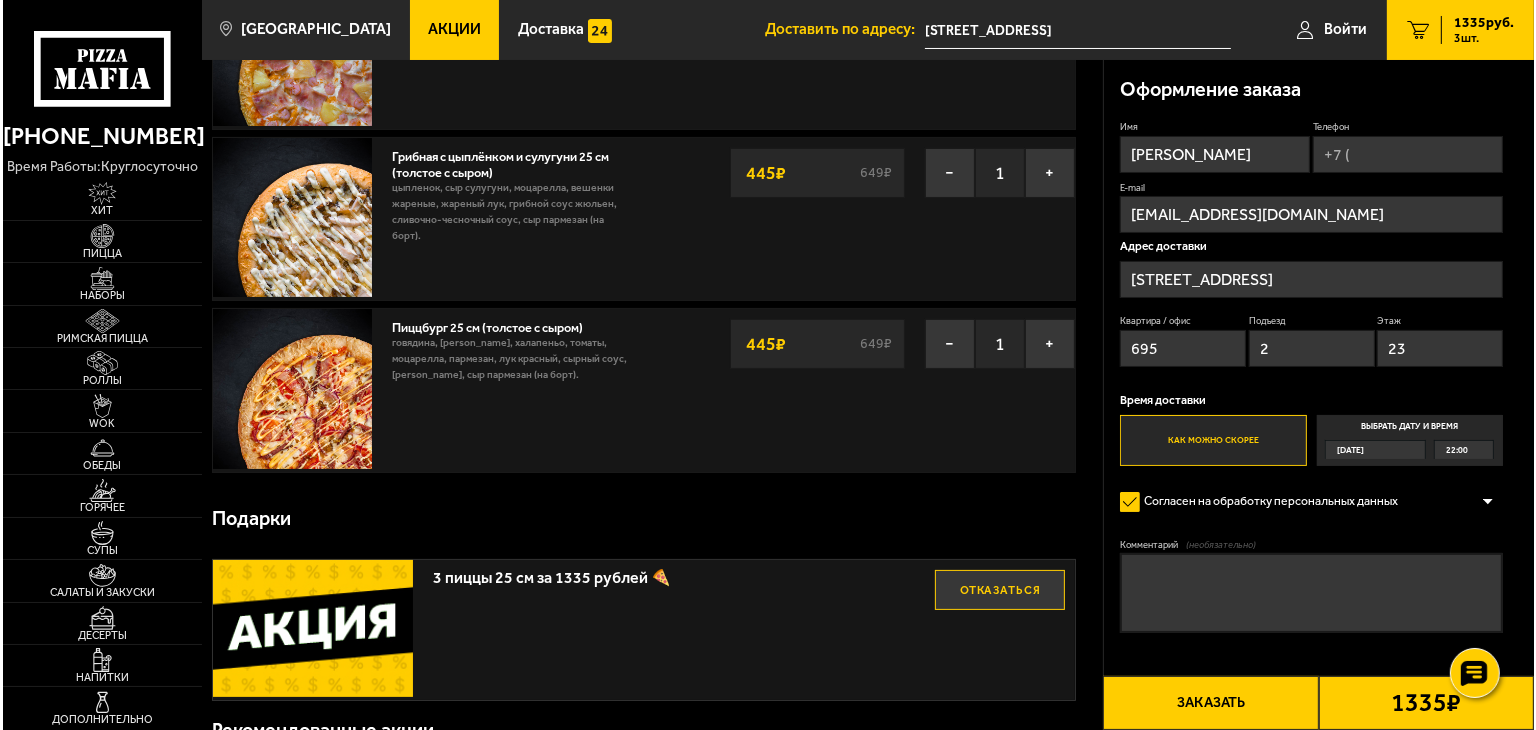 scroll, scrollTop: 100, scrollLeft: 0, axis: vertical 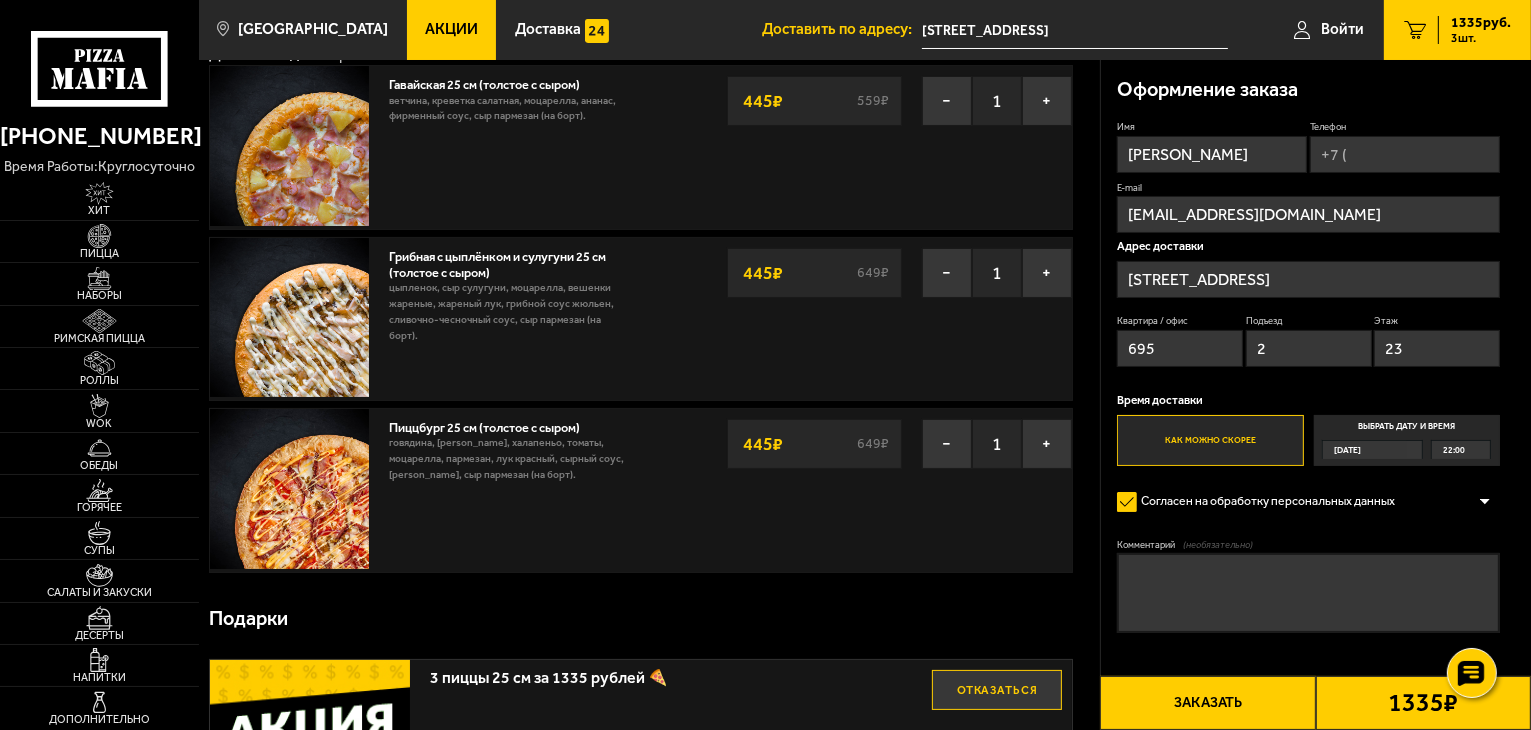 click on "Телефон" at bounding box center [1405, 154] 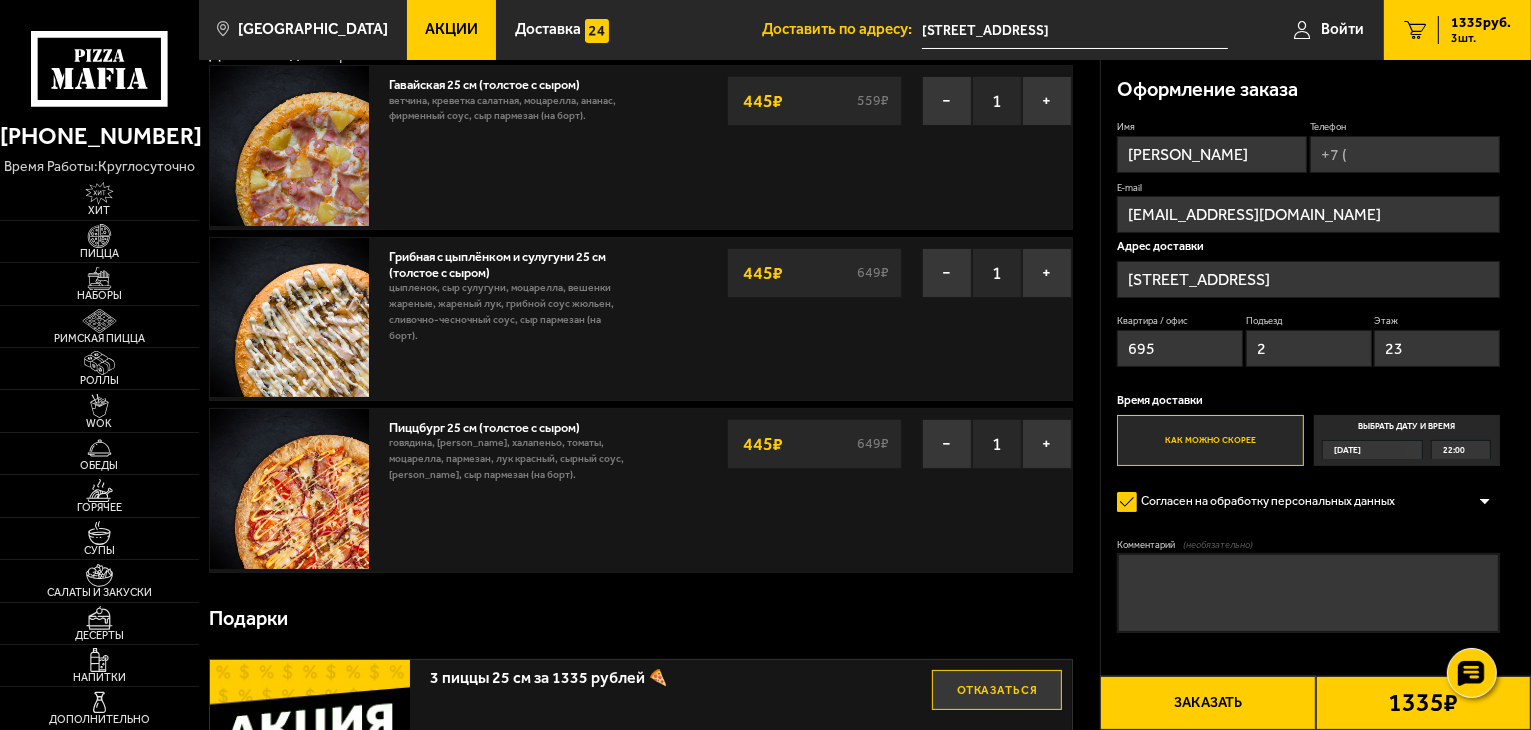 click on "Телефон" at bounding box center (1405, 154) 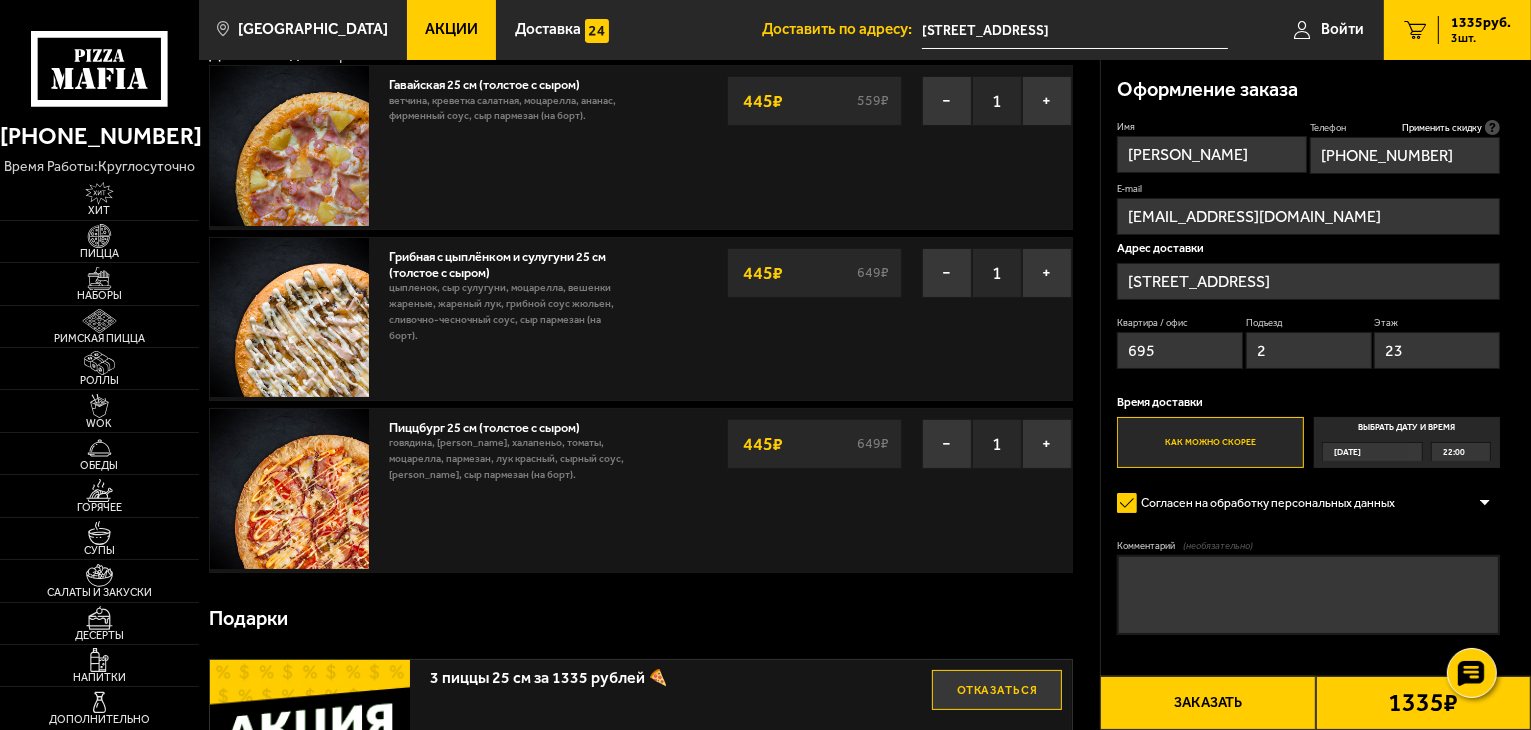 click on "Заказать" at bounding box center (1207, 703) 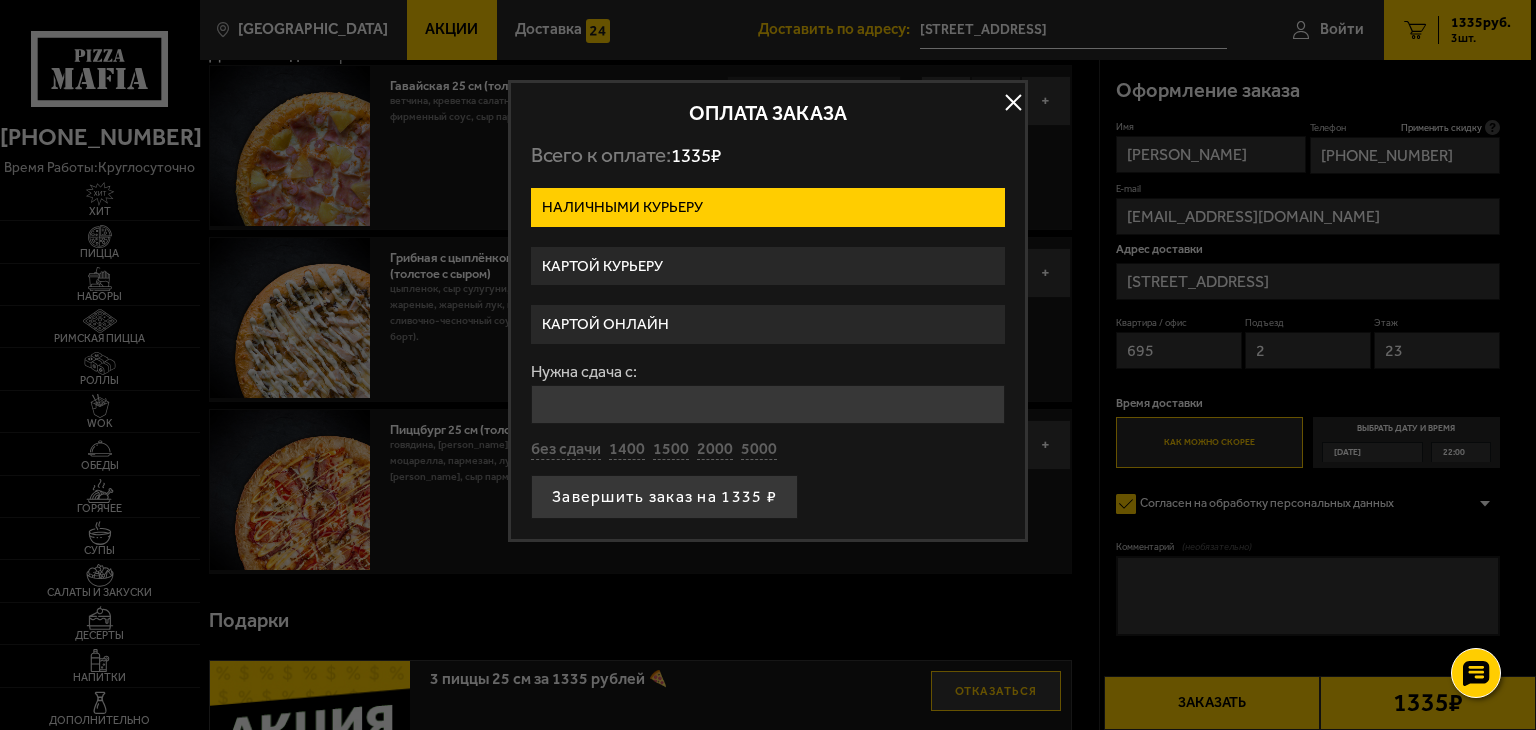 click on "Картой курьеру" at bounding box center (768, 266) 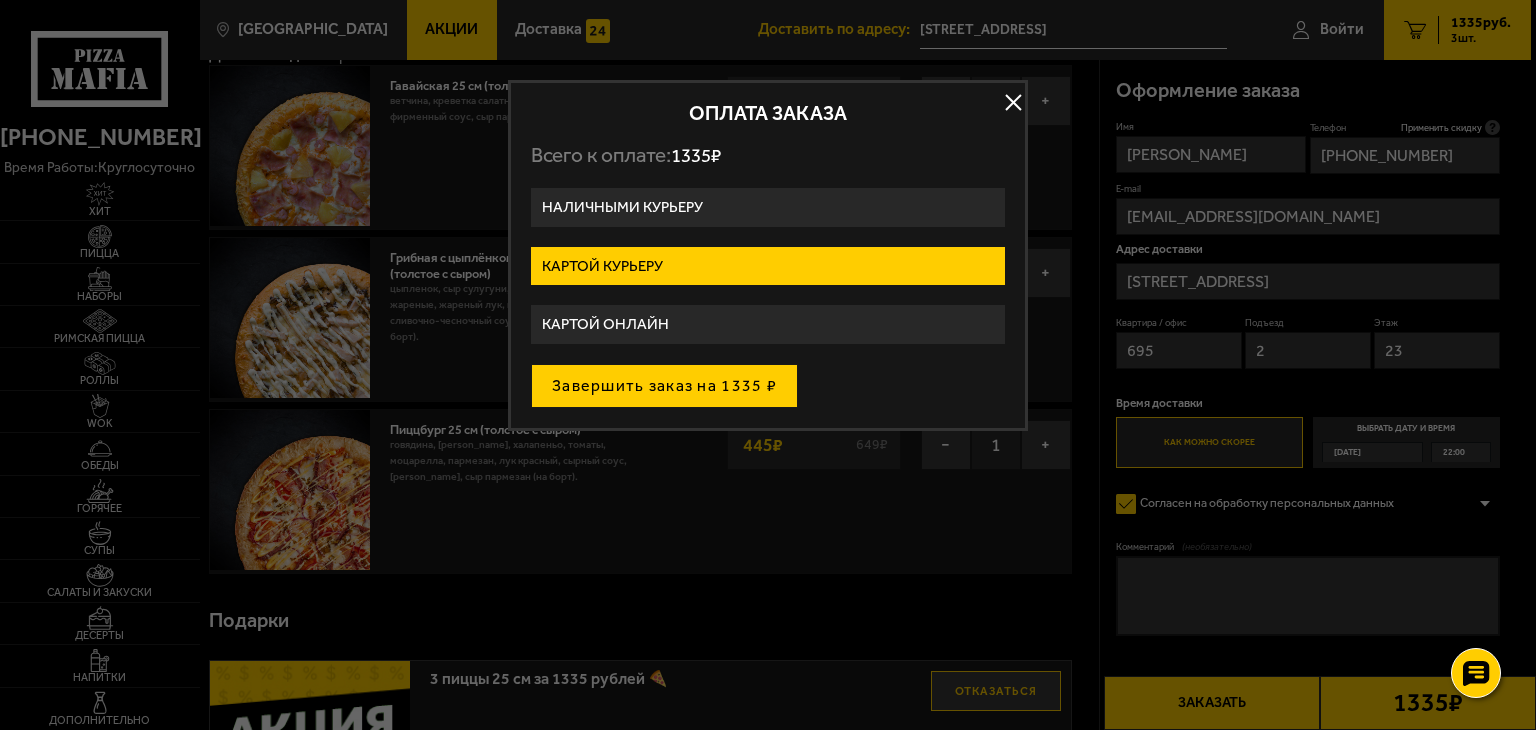 click on "Завершить заказ на 1335 ₽" at bounding box center (664, 386) 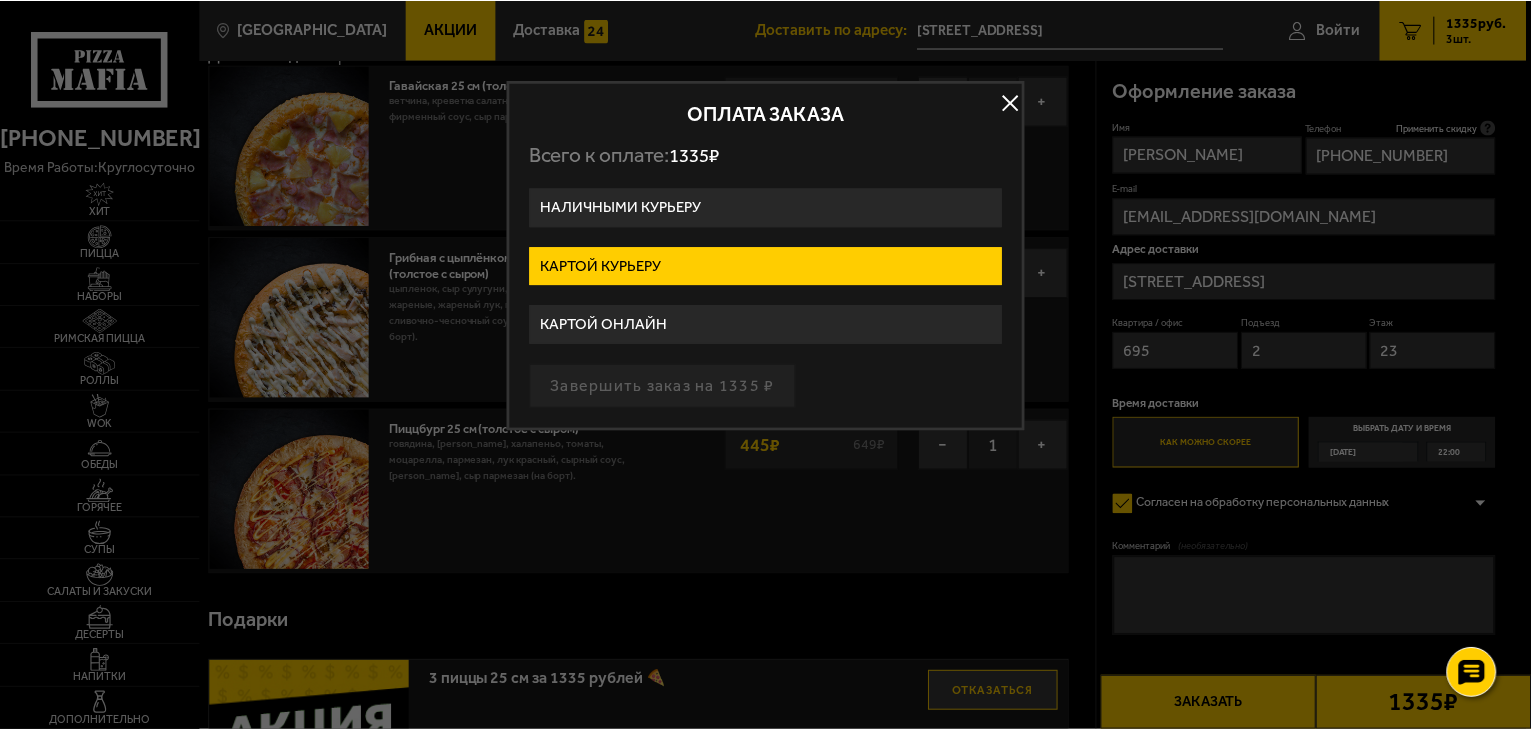 scroll, scrollTop: 0, scrollLeft: 0, axis: both 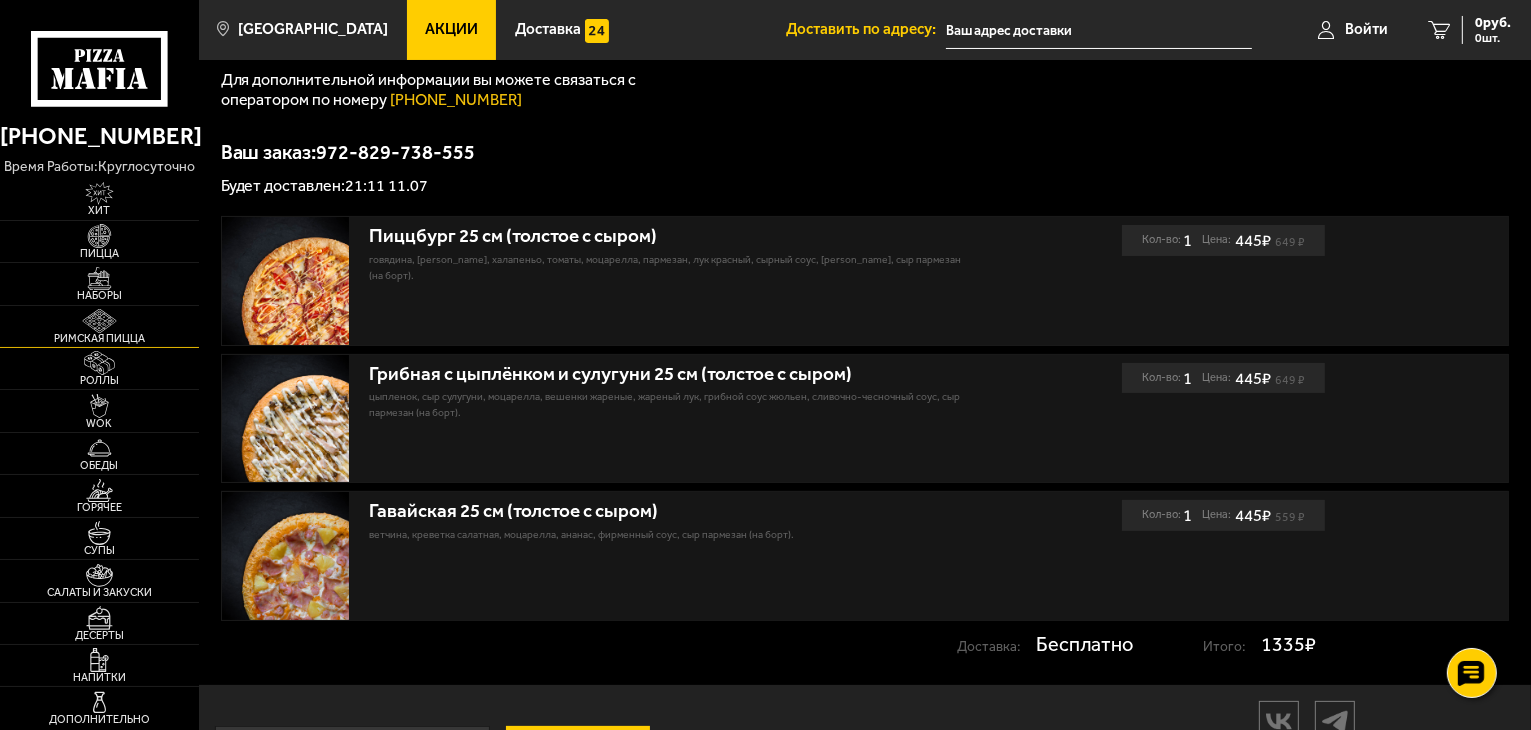 click on "Римская пицца" at bounding box center (99, 338) 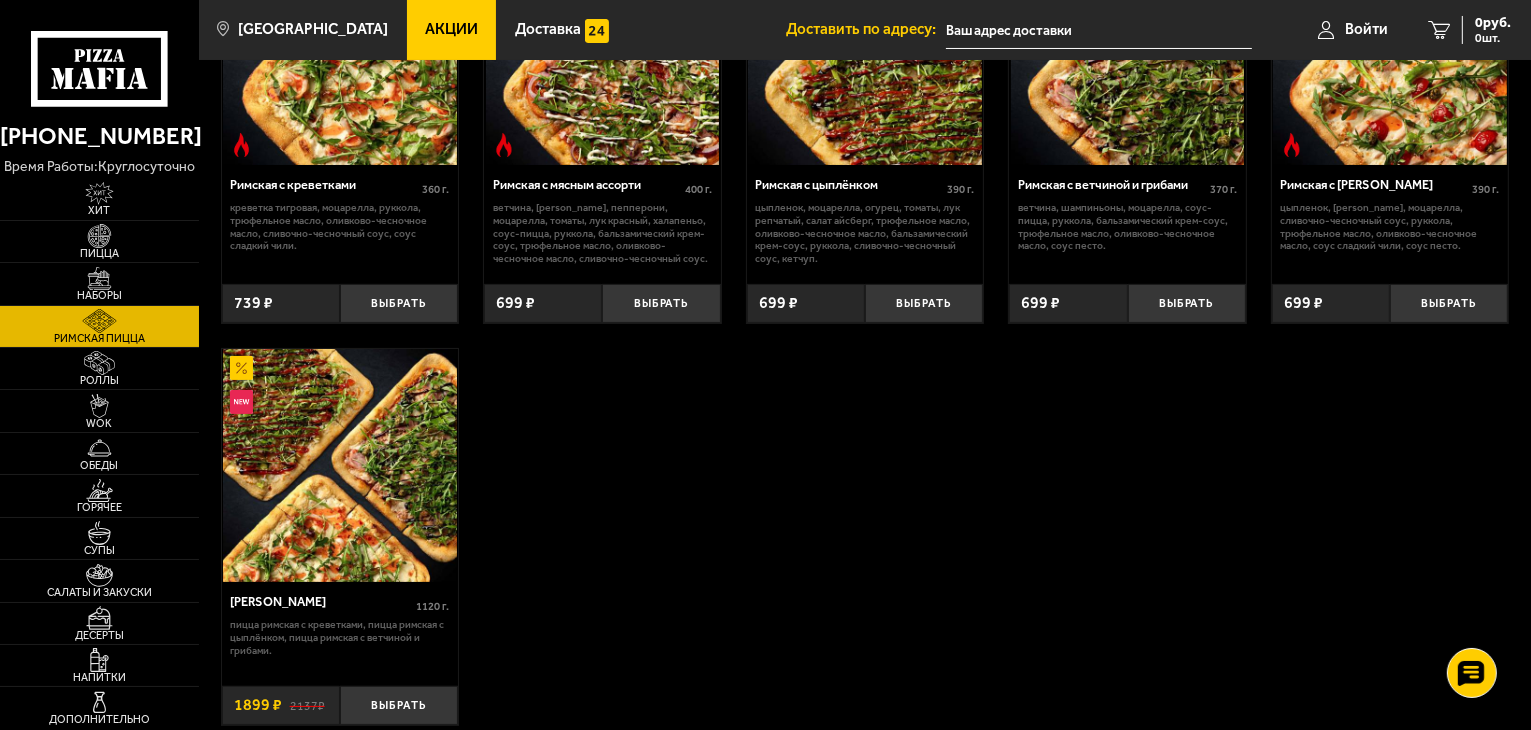 scroll, scrollTop: 231, scrollLeft: 0, axis: vertical 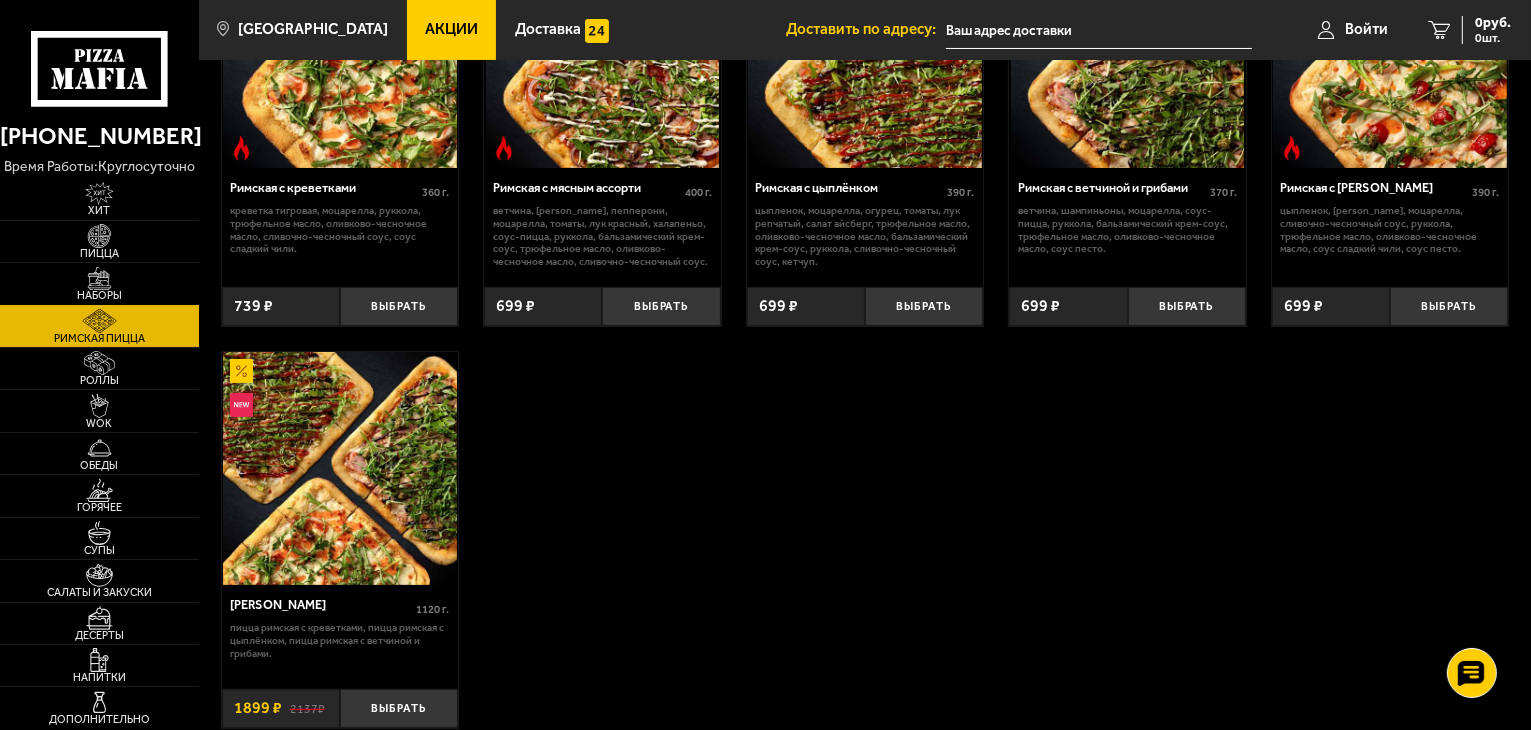 click at bounding box center [99, 279] 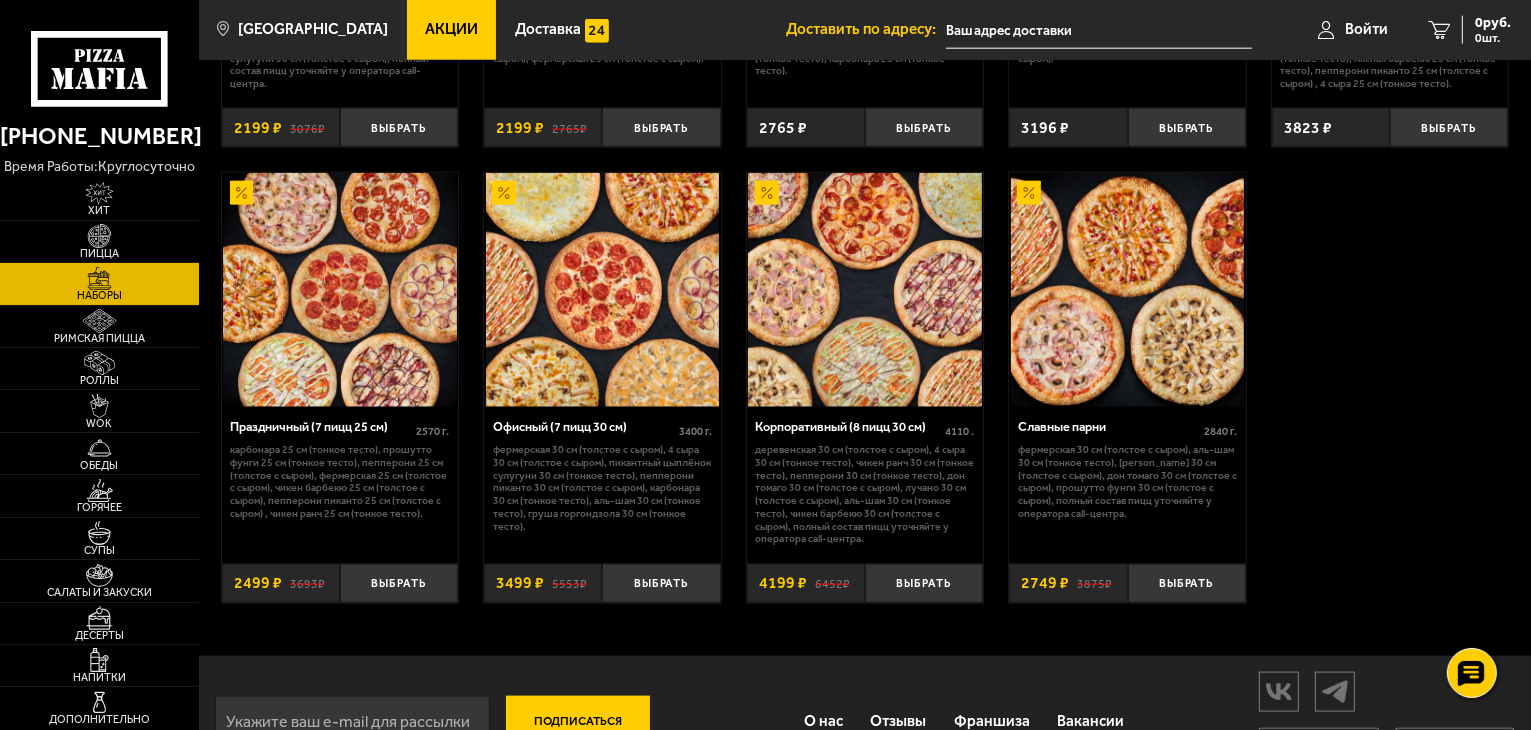 scroll, scrollTop: 2543, scrollLeft: 0, axis: vertical 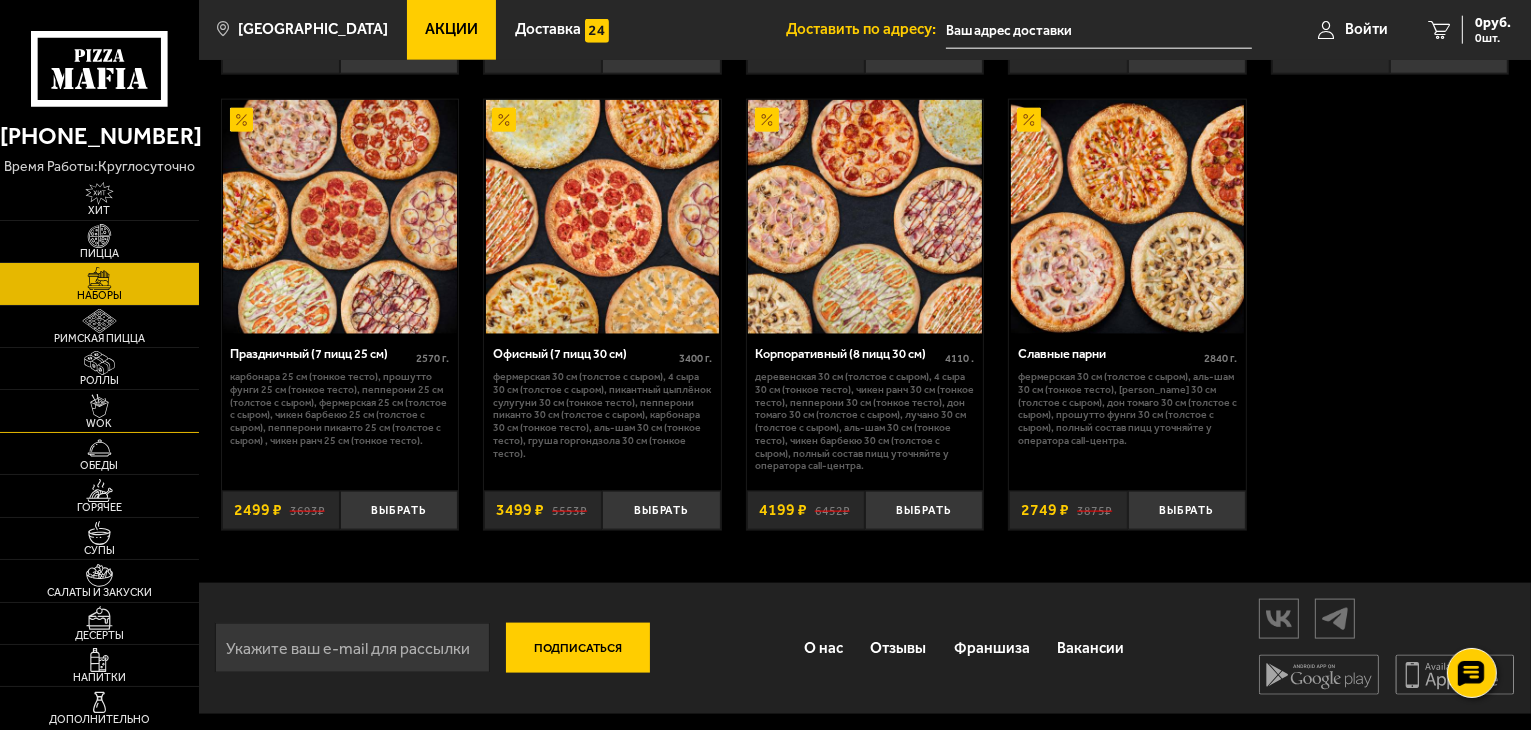 click at bounding box center (99, 406) 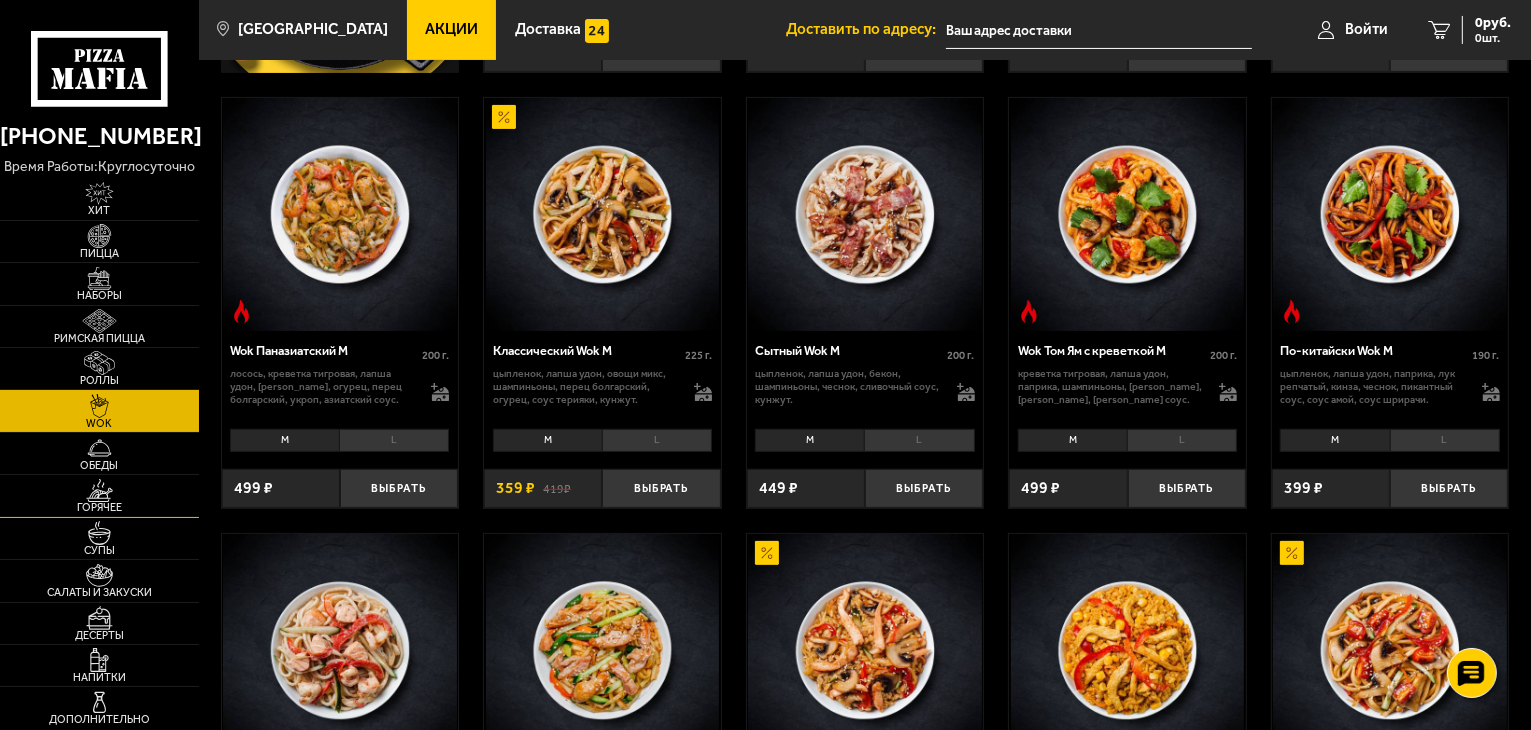 scroll, scrollTop: 511, scrollLeft: 0, axis: vertical 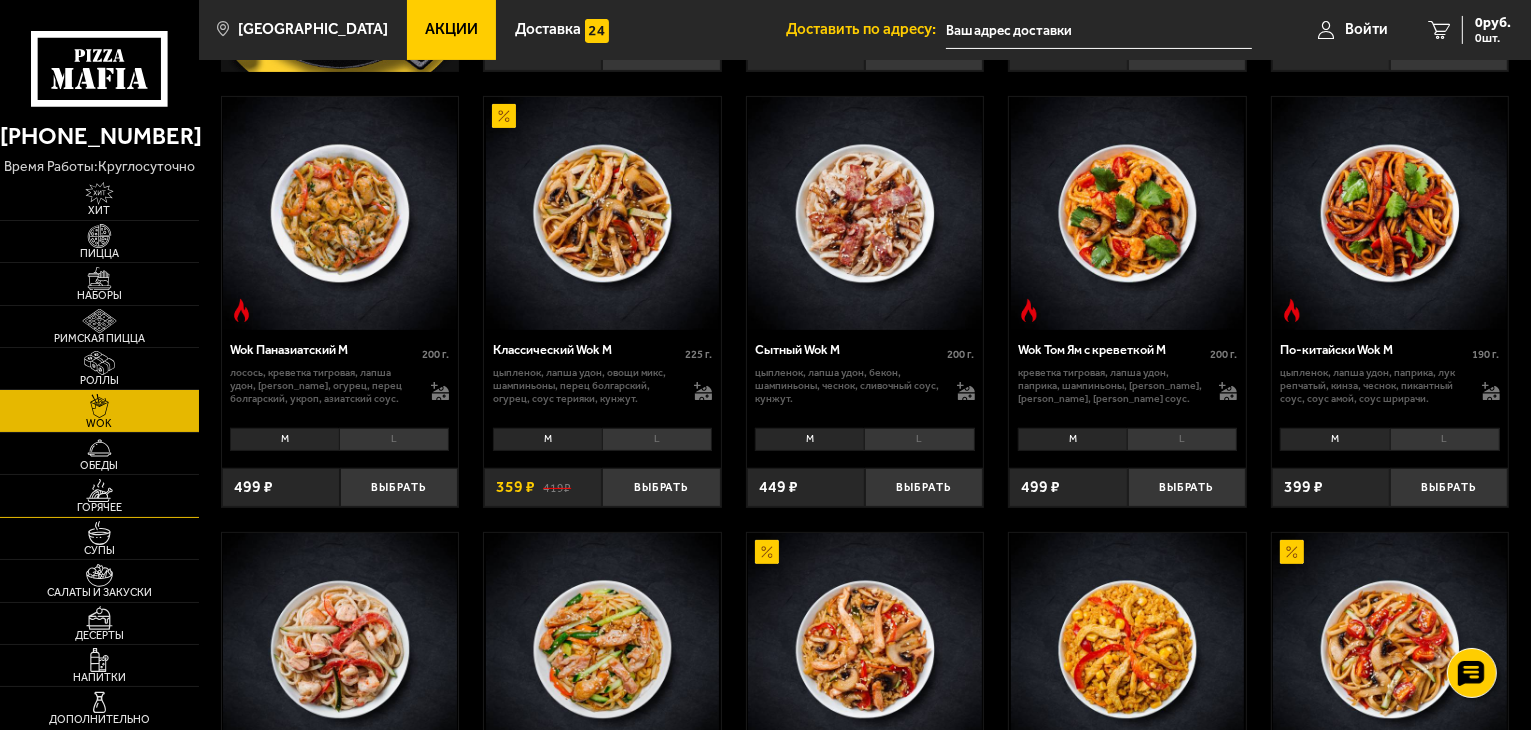 click on "Горячее" at bounding box center (99, 507) 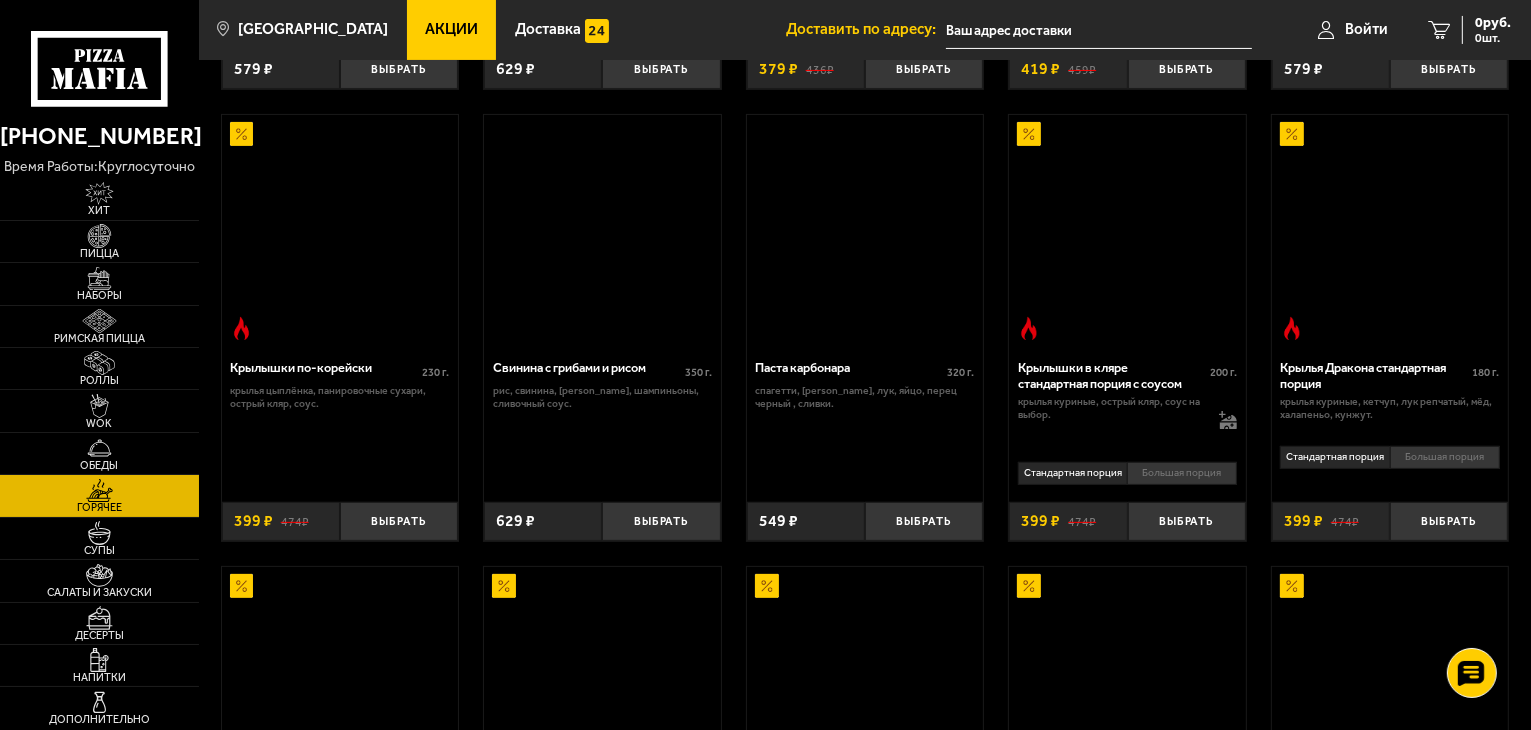 scroll, scrollTop: 0, scrollLeft: 0, axis: both 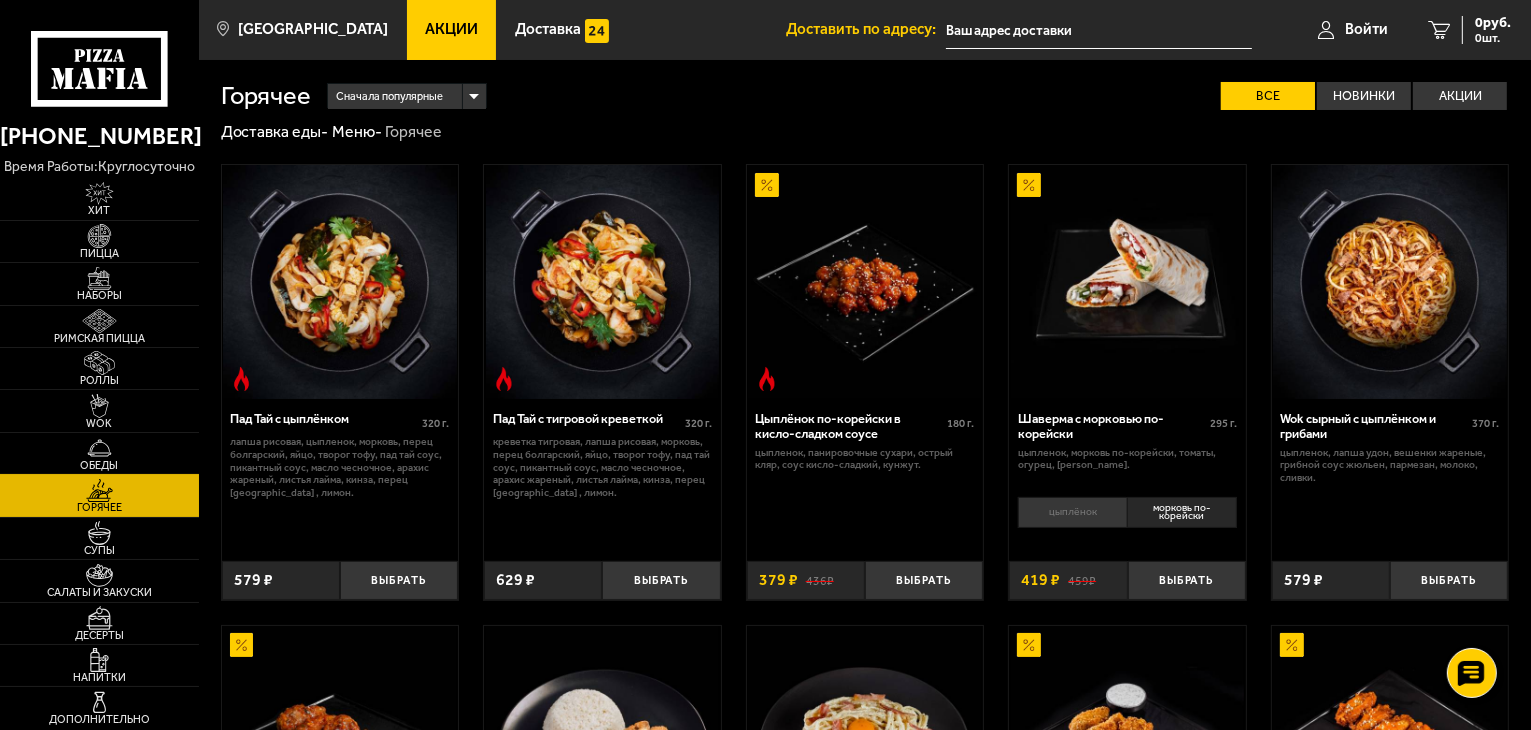 click on "Обеды" at bounding box center (99, 465) 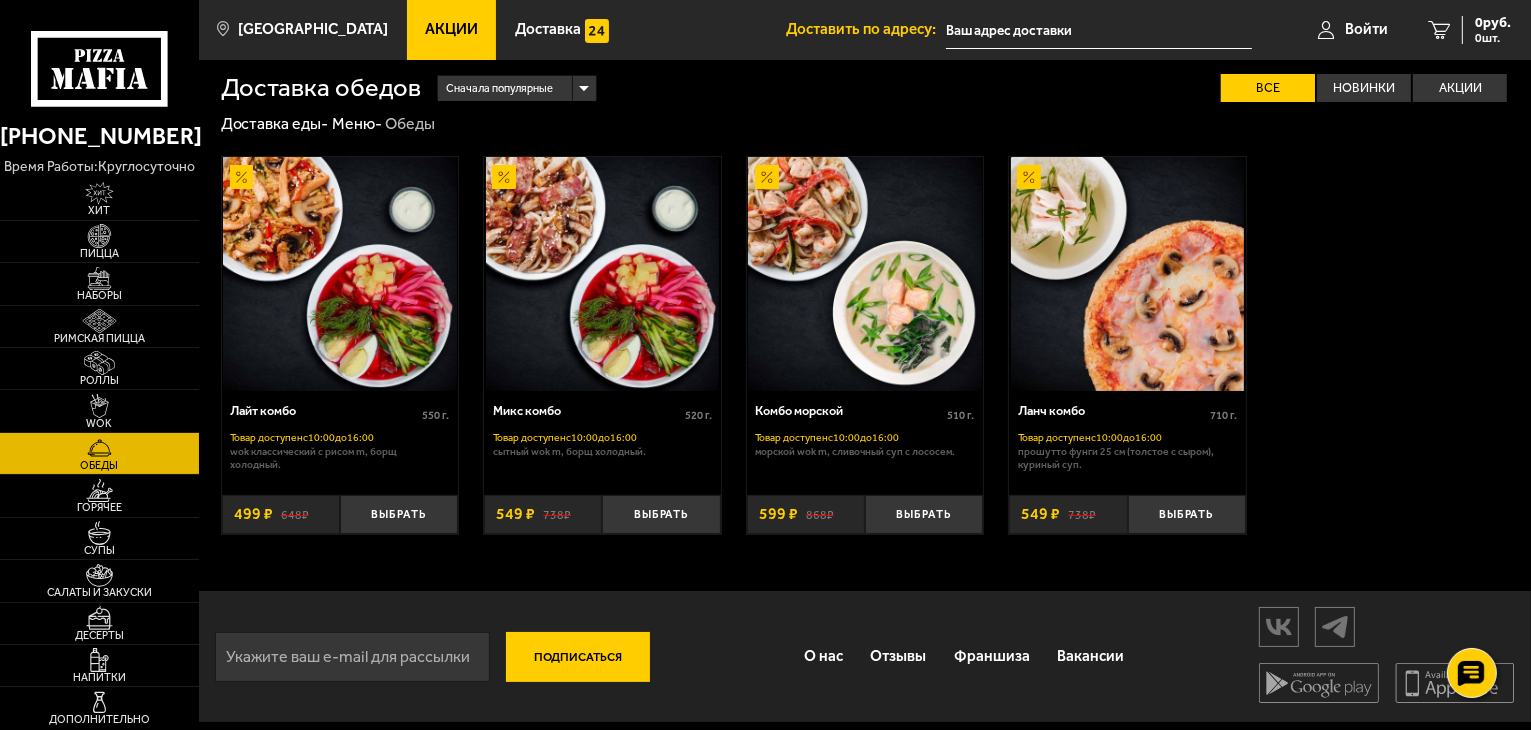 scroll, scrollTop: 0, scrollLeft: 0, axis: both 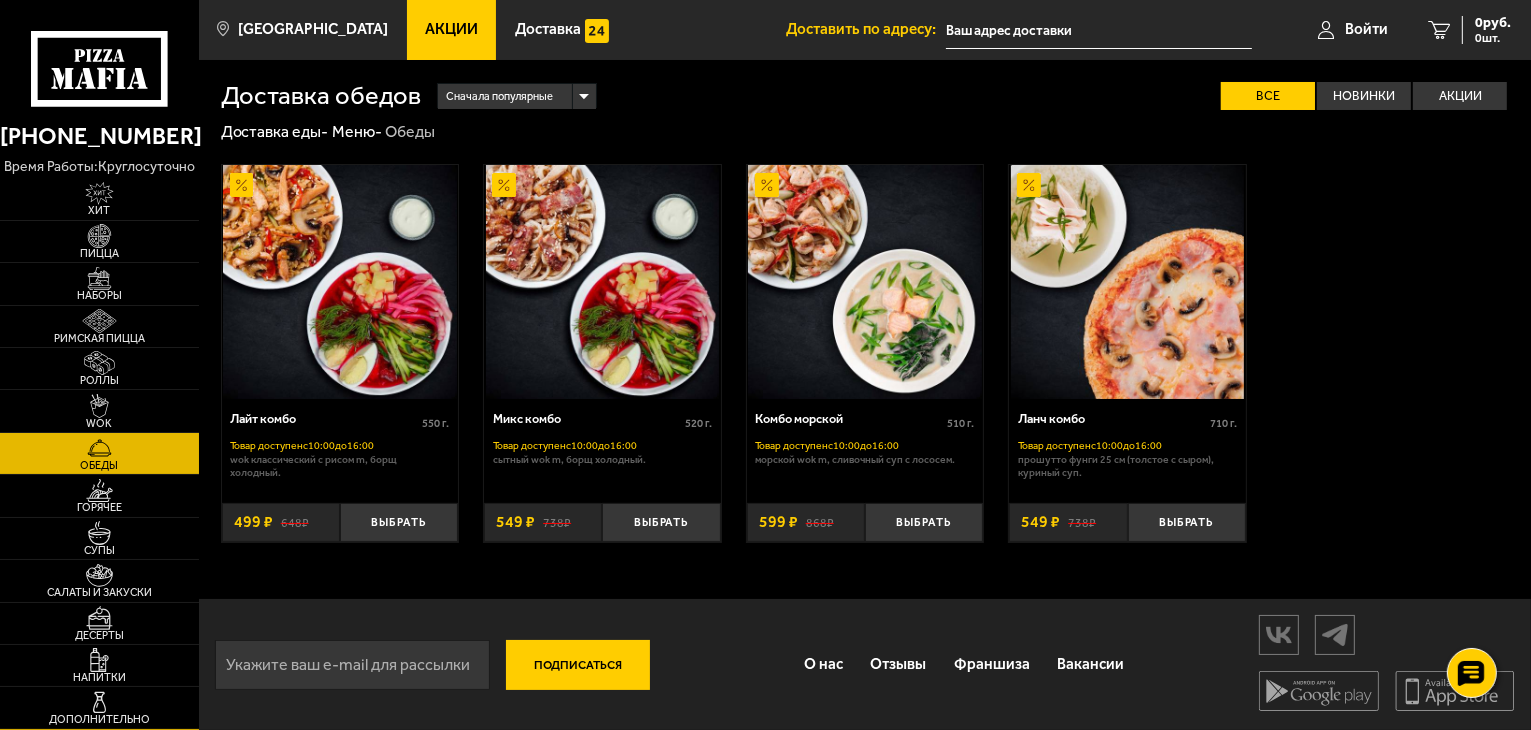 click at bounding box center (99, 703) 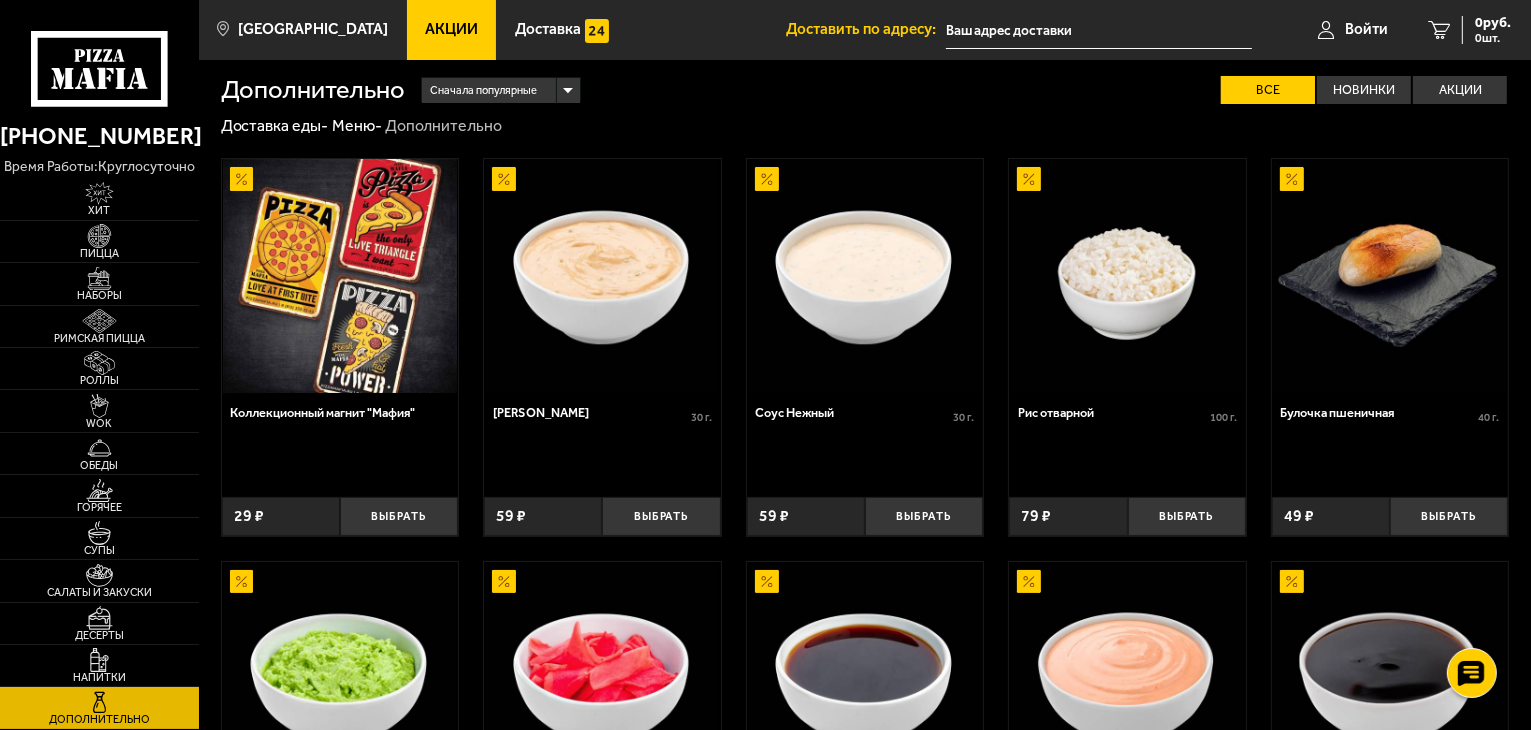 scroll, scrollTop: 0, scrollLeft: 0, axis: both 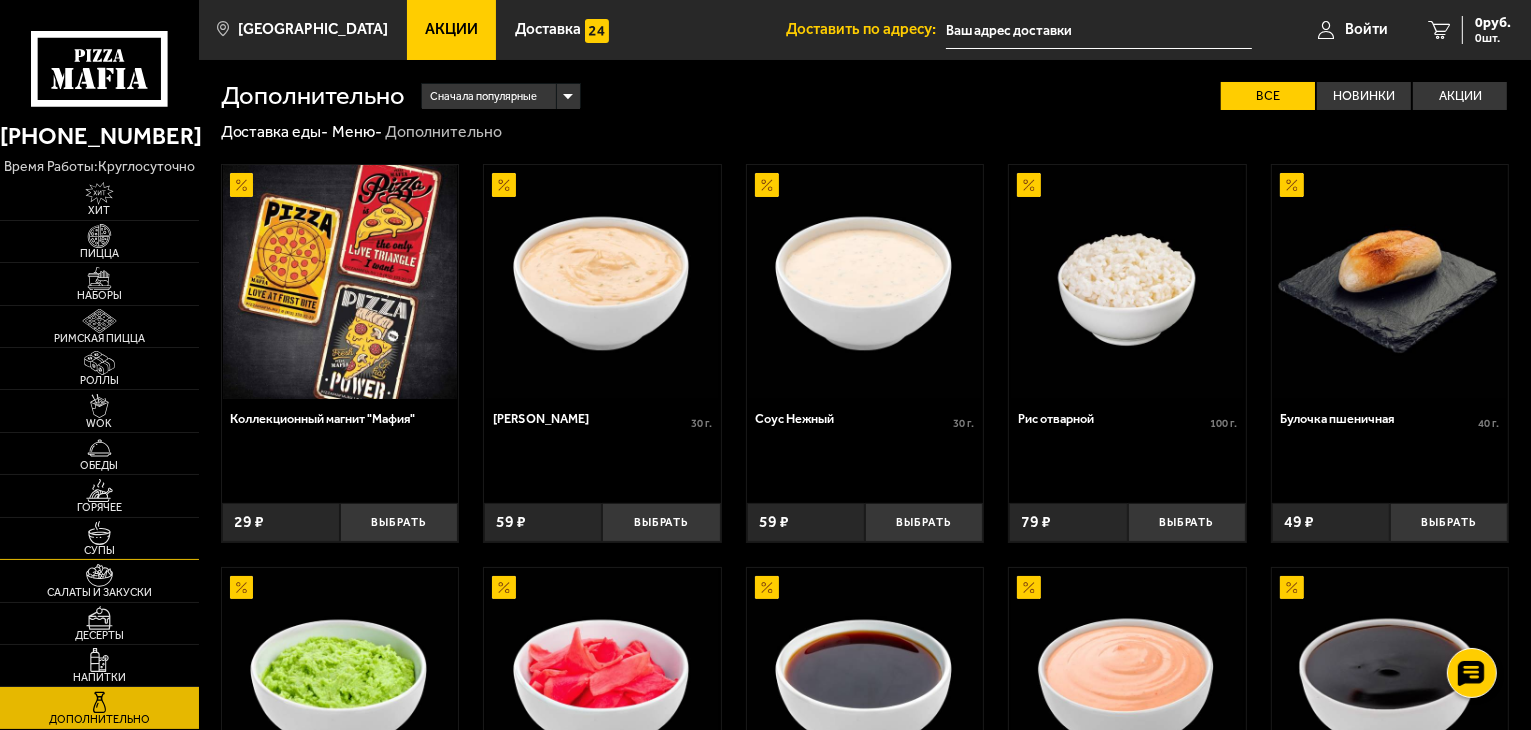 click at bounding box center (99, 533) 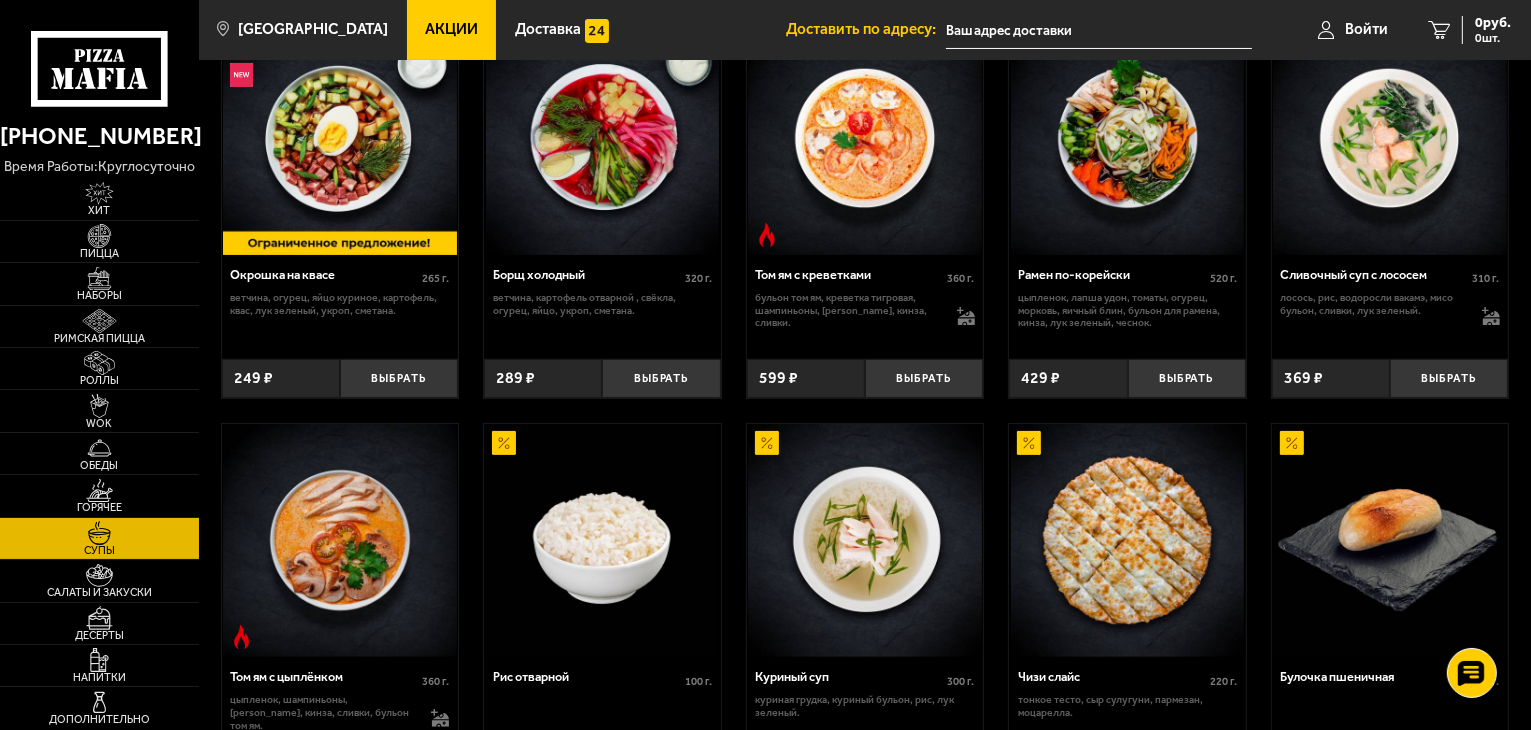 scroll, scrollTop: 328, scrollLeft: 0, axis: vertical 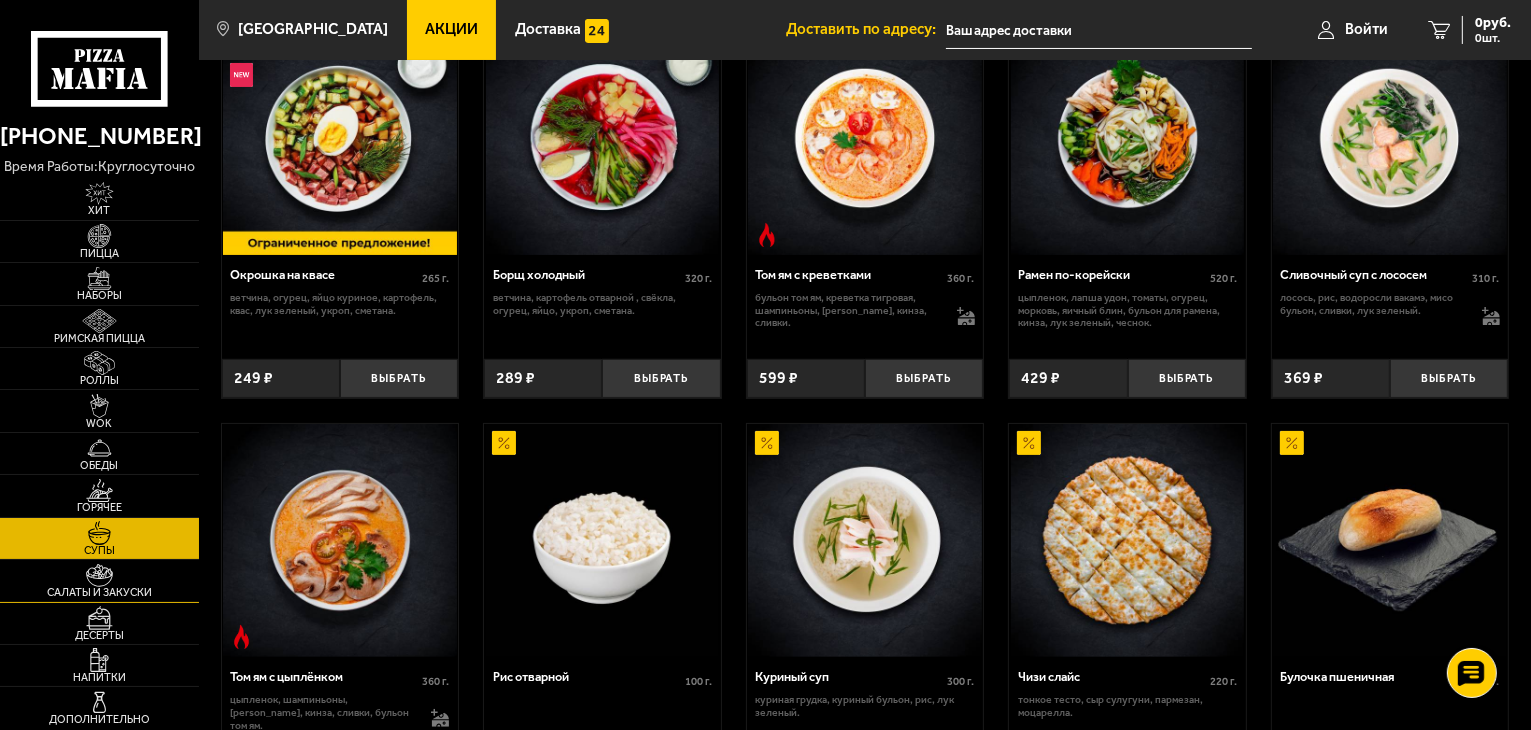 click on "Салаты и закуски" at bounding box center (99, 592) 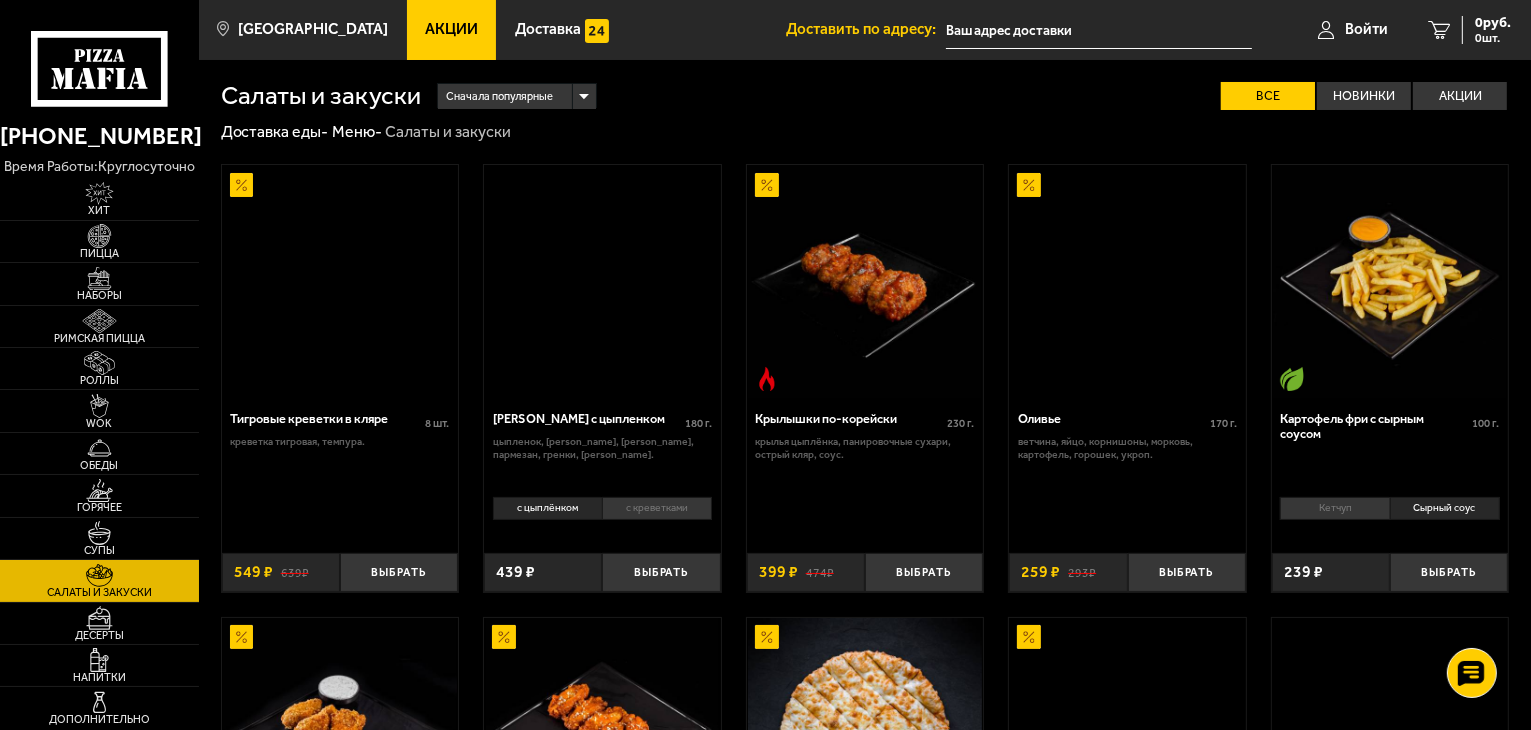 click on "Салаты и закуски" at bounding box center (99, 592) 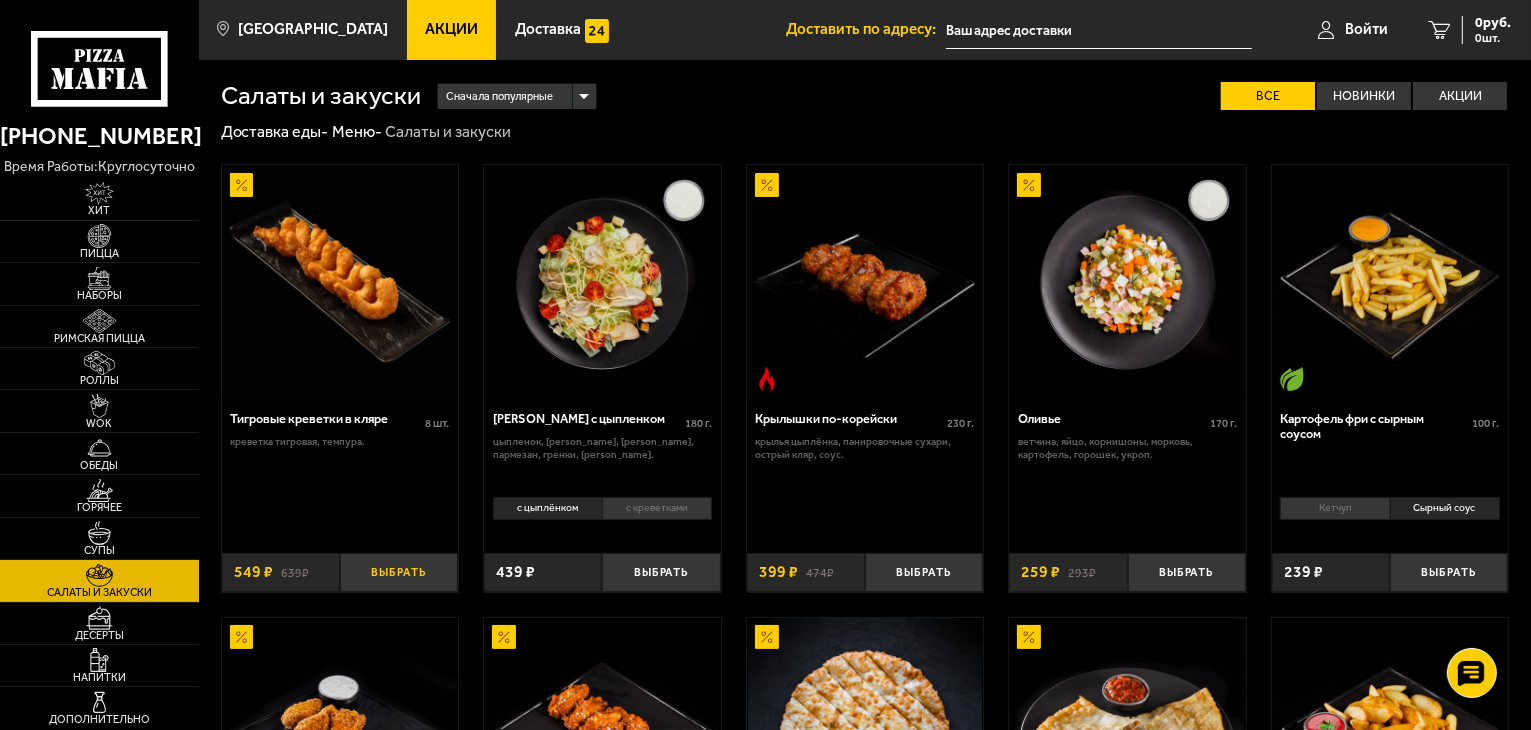 click on "Выбрать" at bounding box center (399, 572) 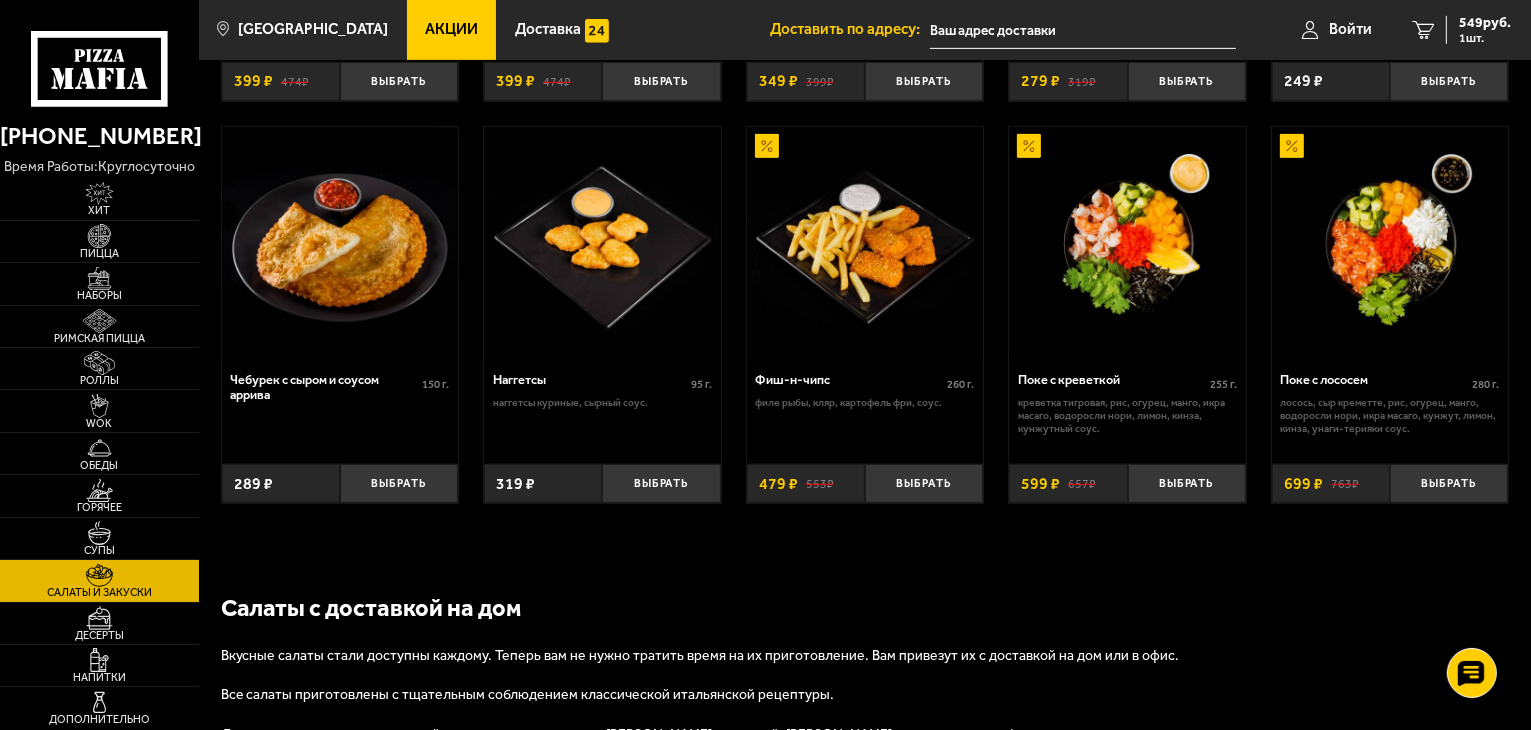 scroll, scrollTop: 948, scrollLeft: 0, axis: vertical 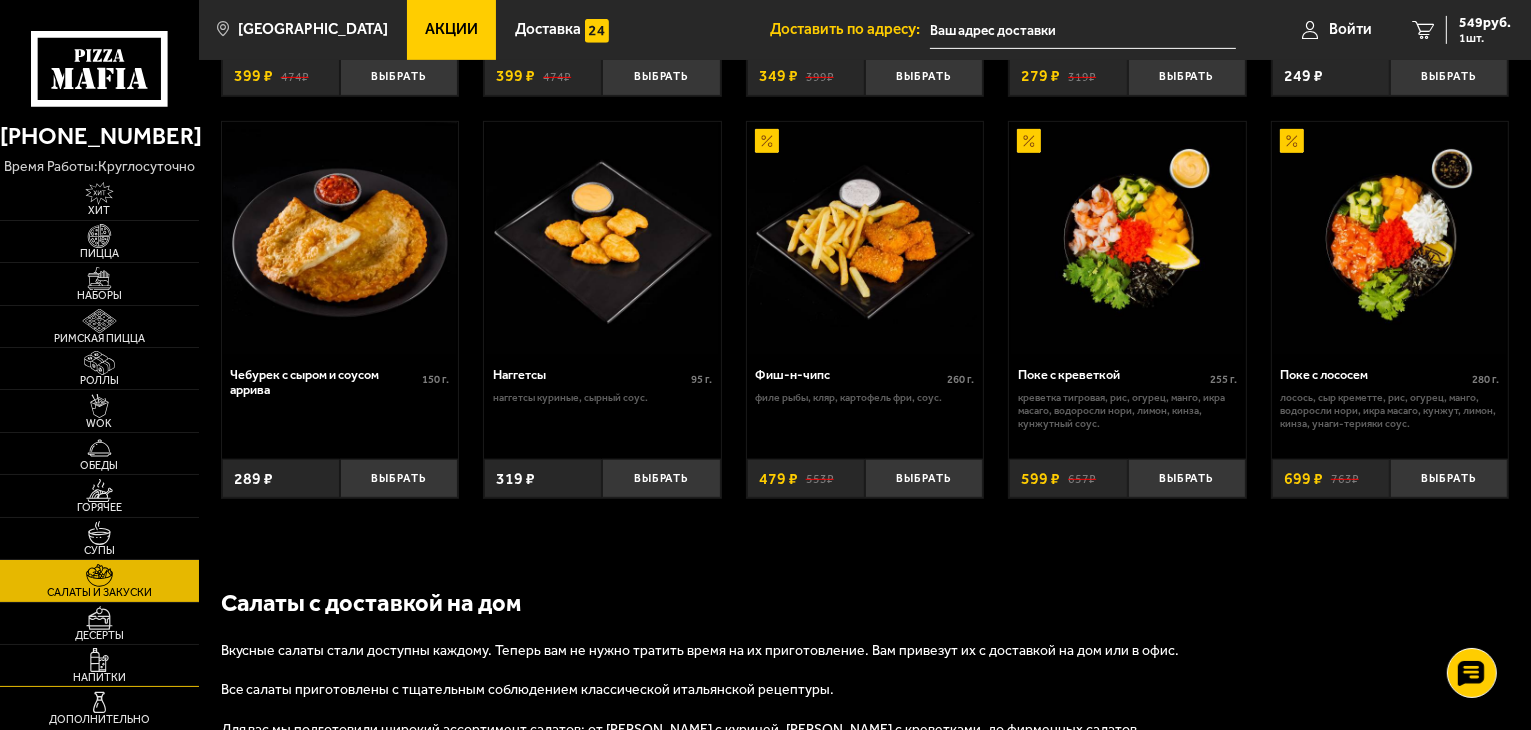 click at bounding box center (99, 660) 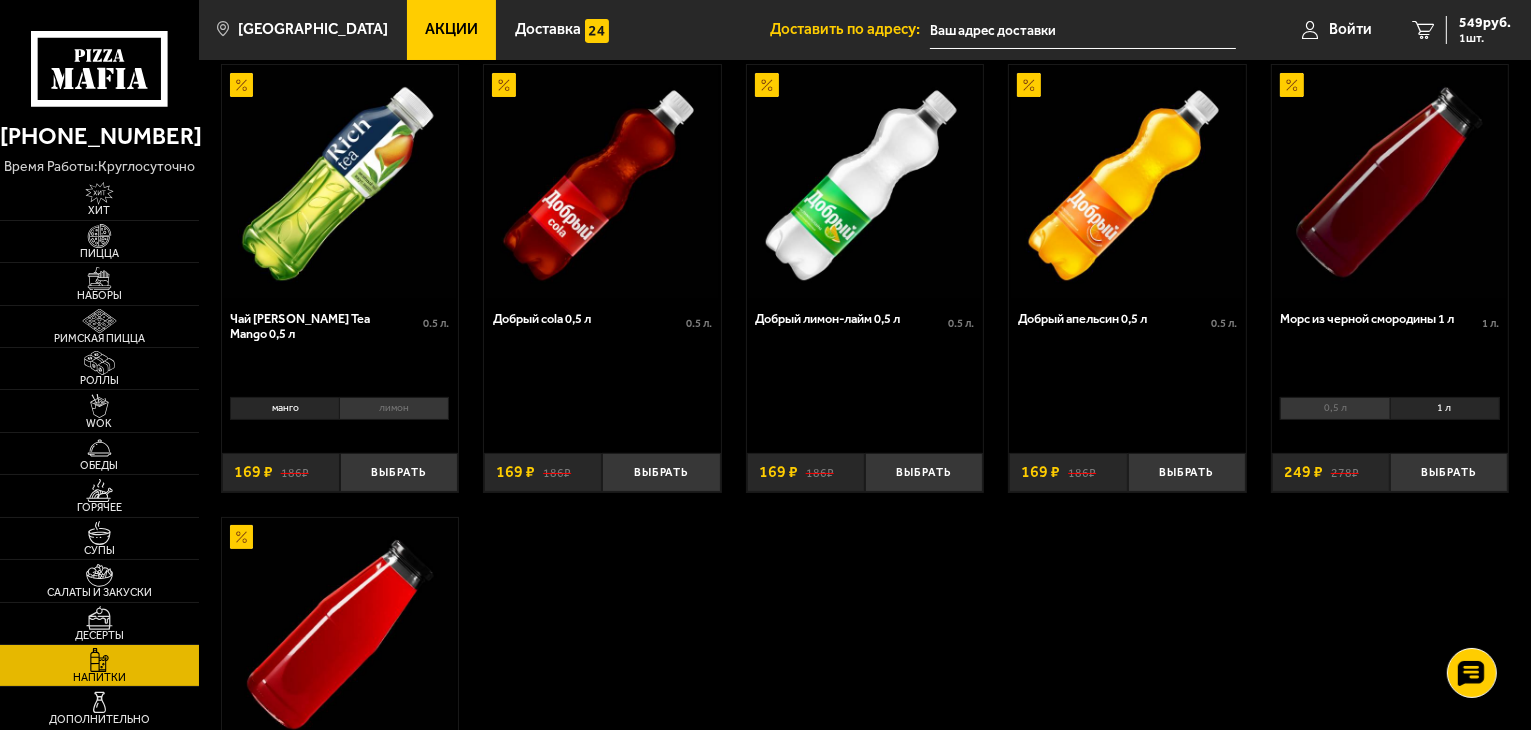 scroll, scrollTop: 87, scrollLeft: 0, axis: vertical 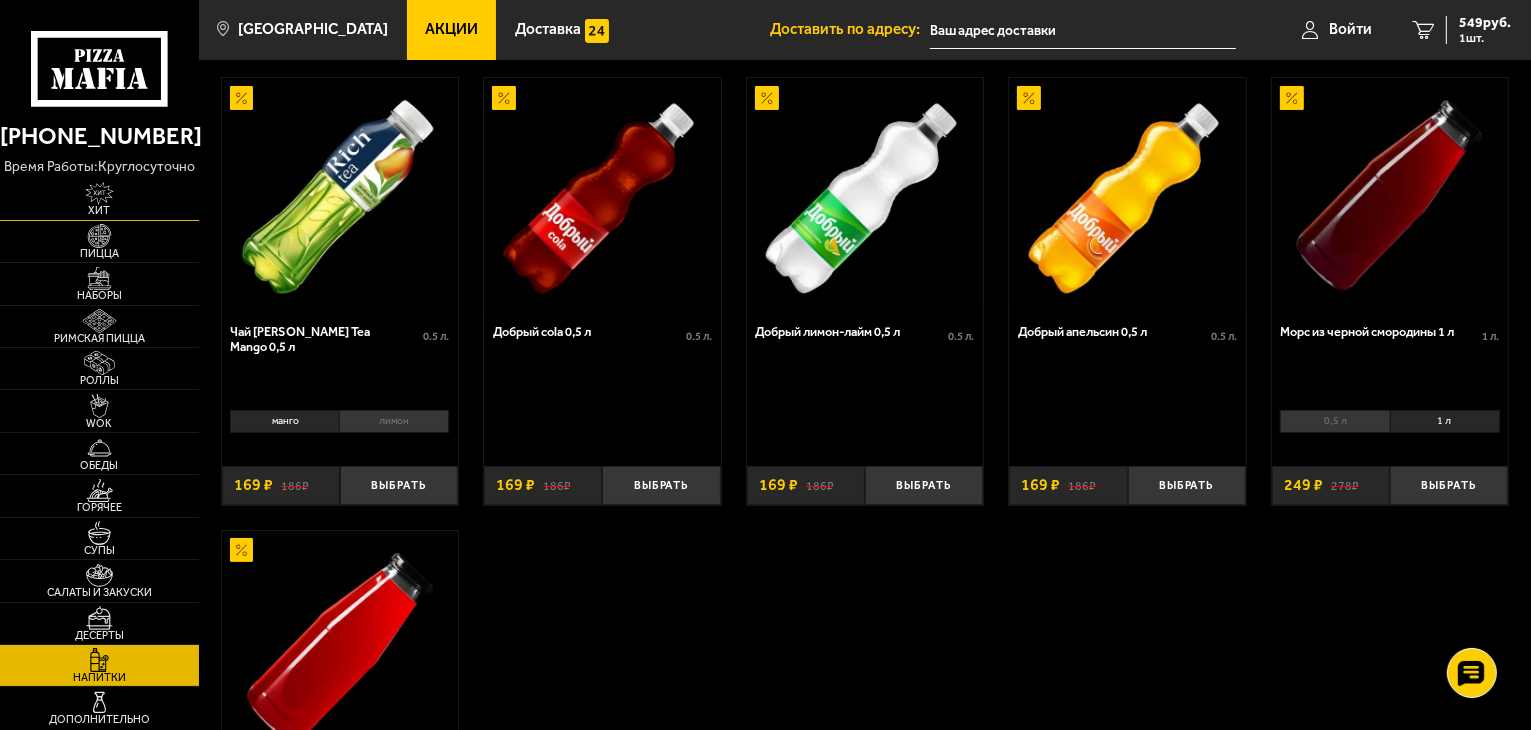 click at bounding box center (99, 194) 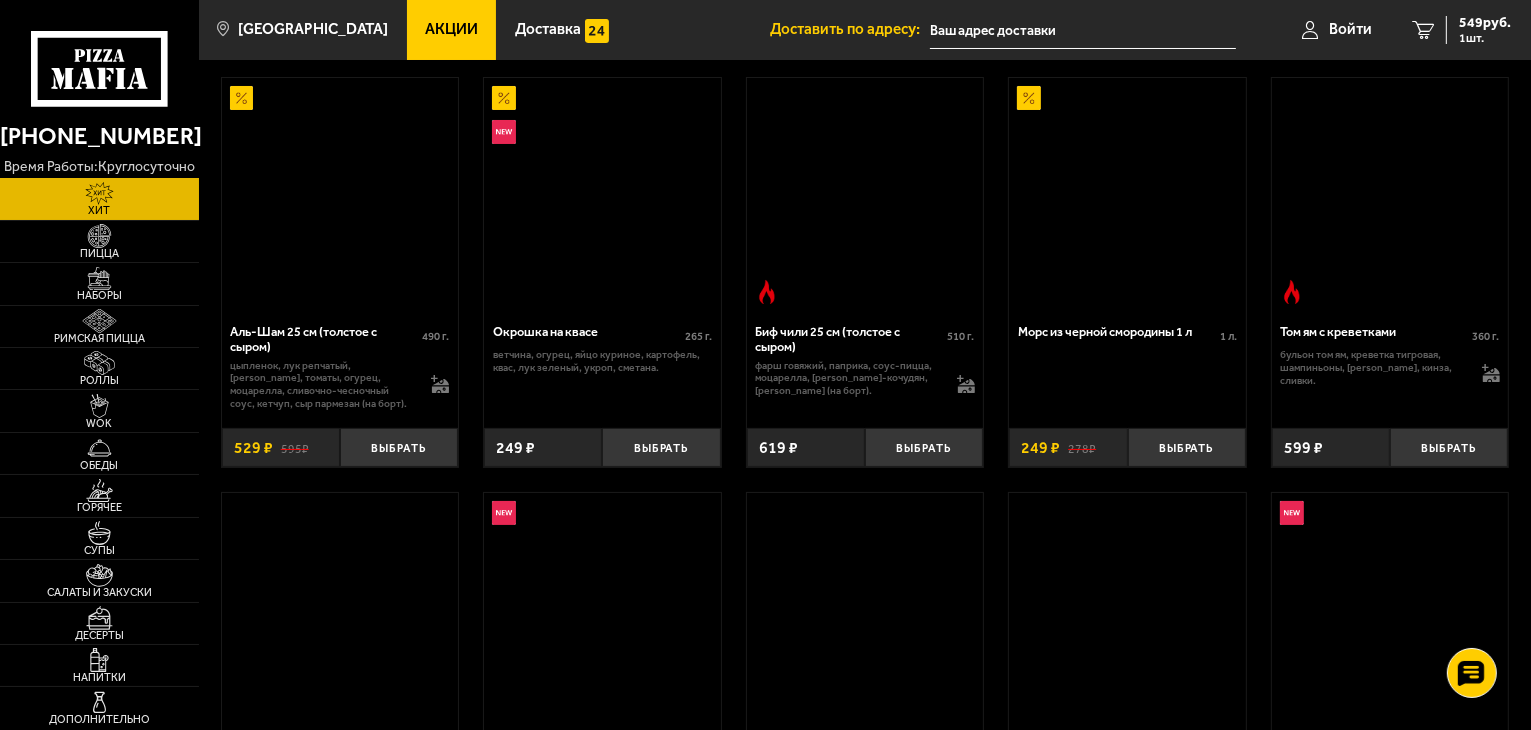 scroll, scrollTop: 0, scrollLeft: 0, axis: both 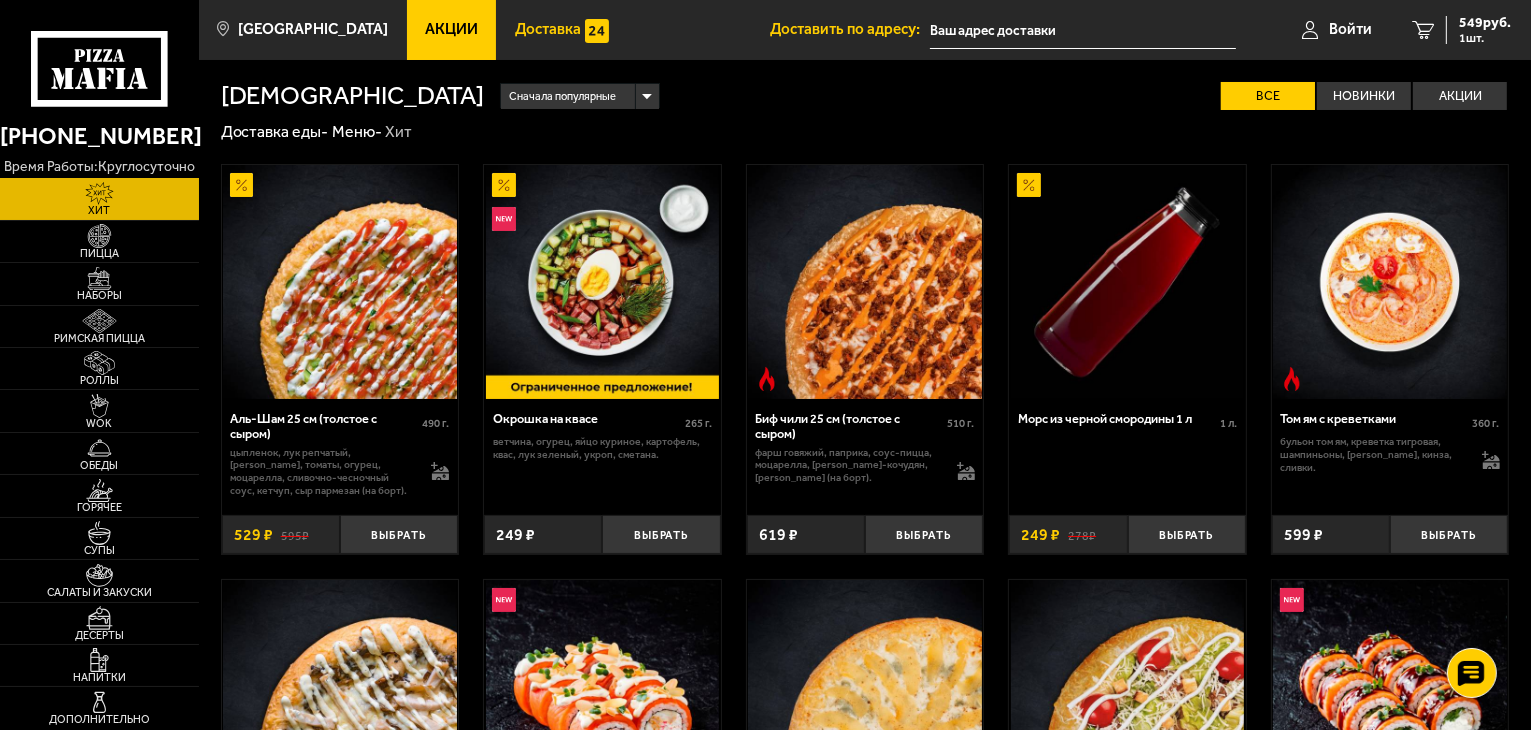 click on "Доставка" at bounding box center [548, 29] 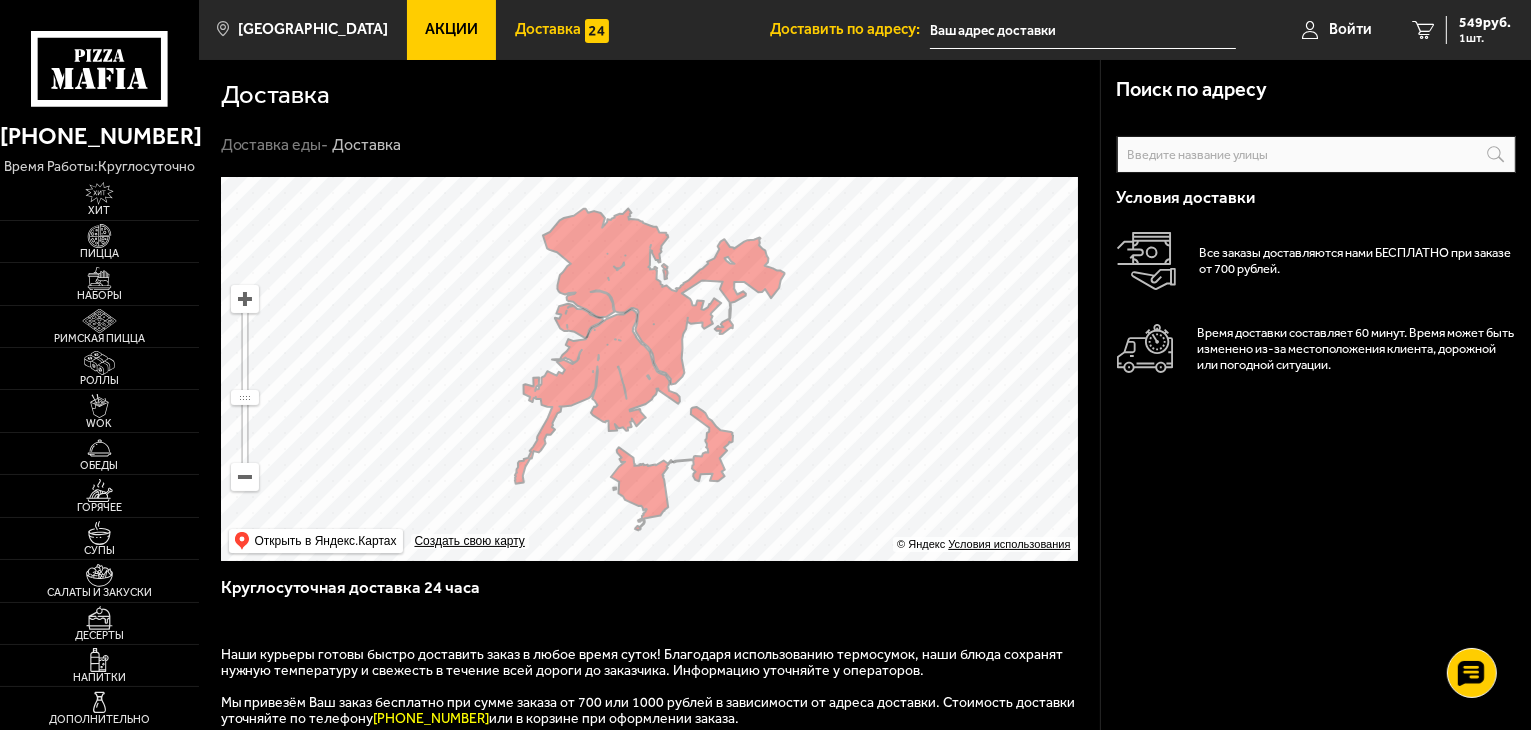 click on "Акции" at bounding box center [452, 30] 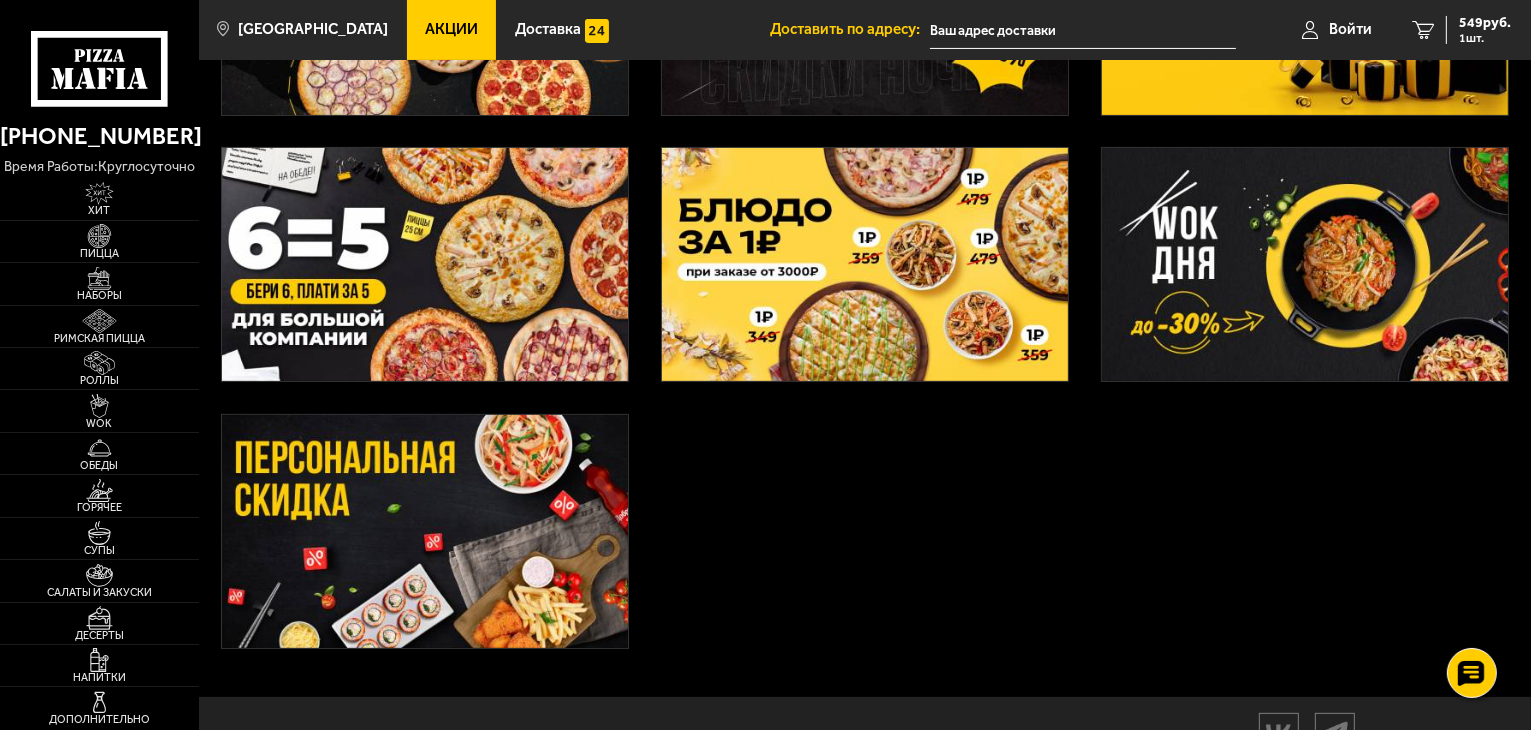 scroll, scrollTop: 552, scrollLeft: 0, axis: vertical 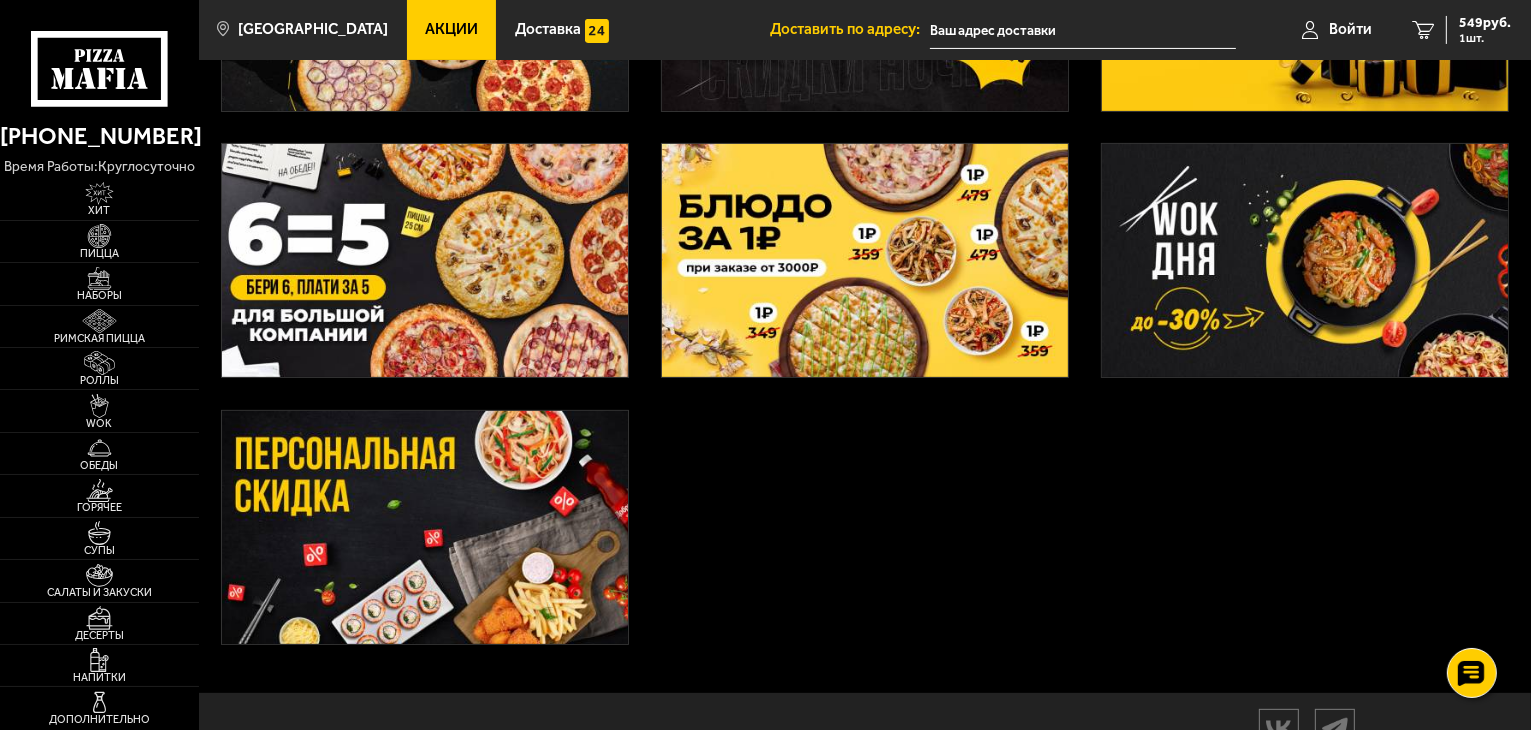 click at bounding box center [425, 527] 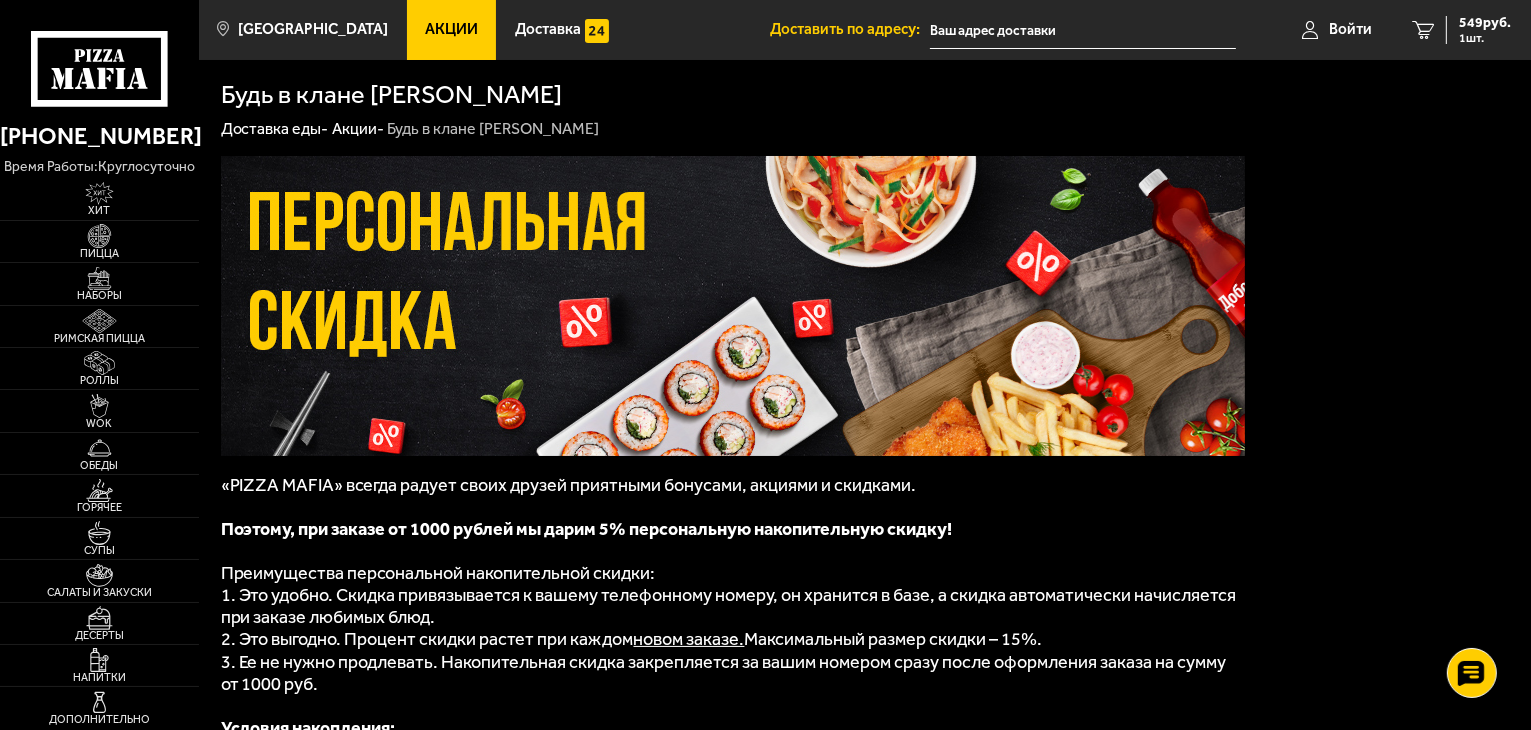 scroll, scrollTop: 160, scrollLeft: 0, axis: vertical 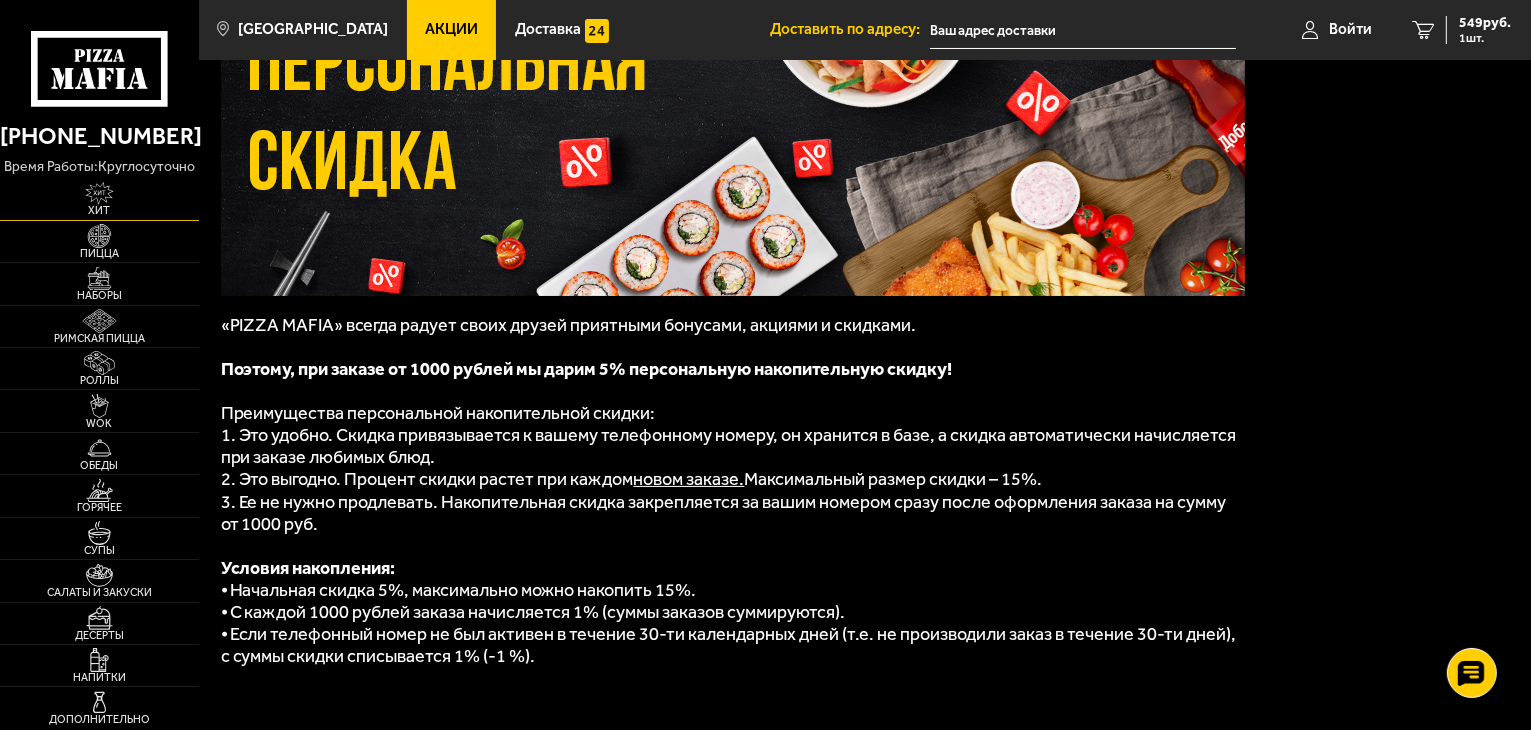 click on "Хит" at bounding box center (99, 210) 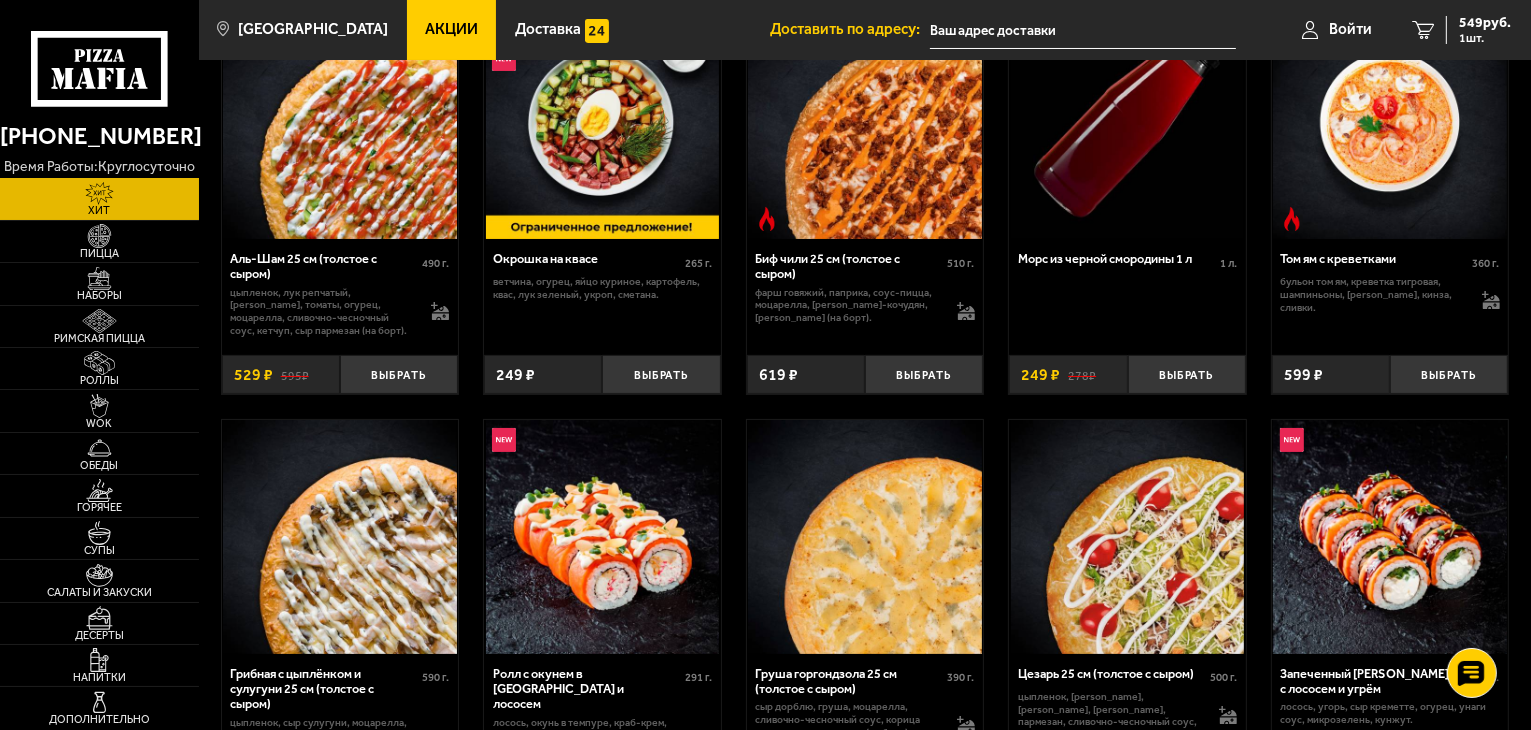 scroll, scrollTop: 0, scrollLeft: 0, axis: both 